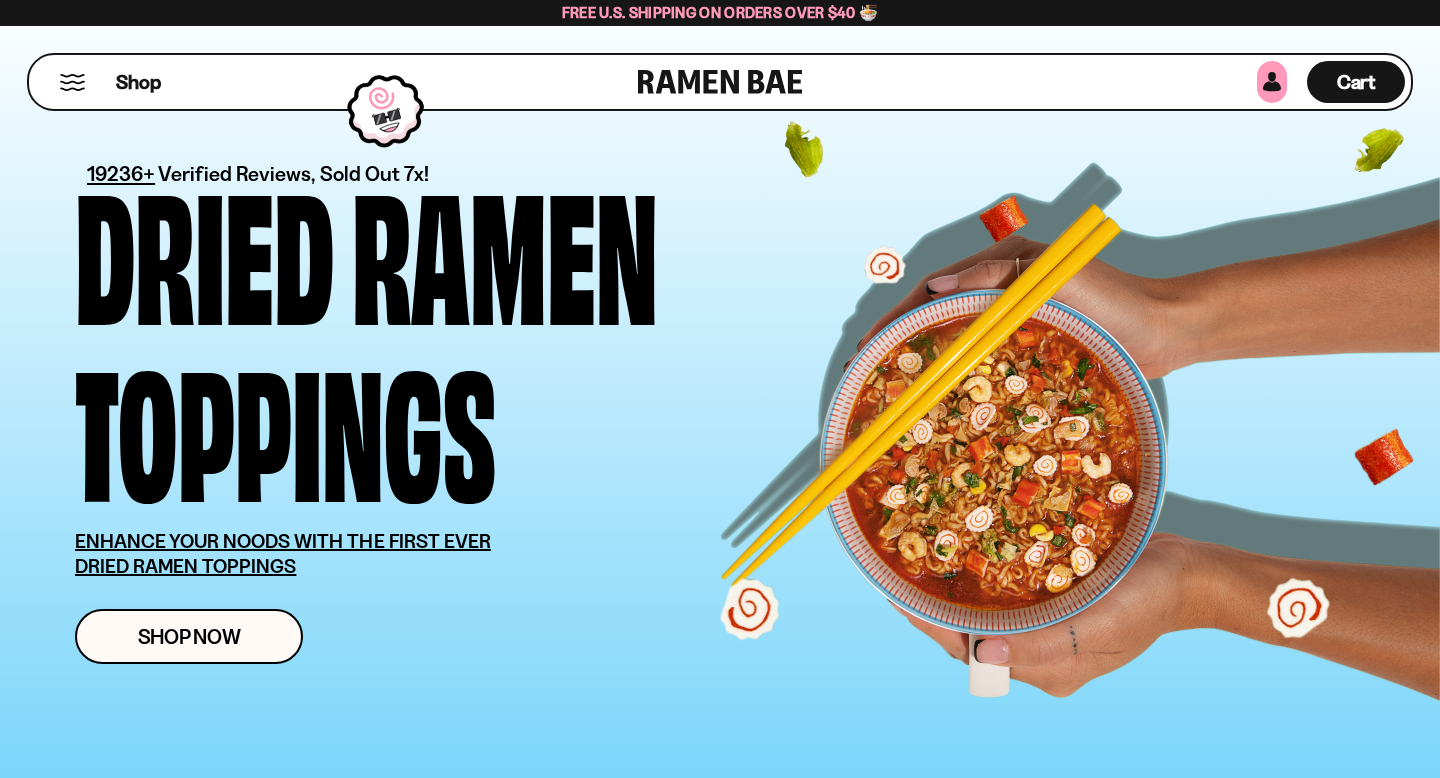 click at bounding box center (1272, 82) 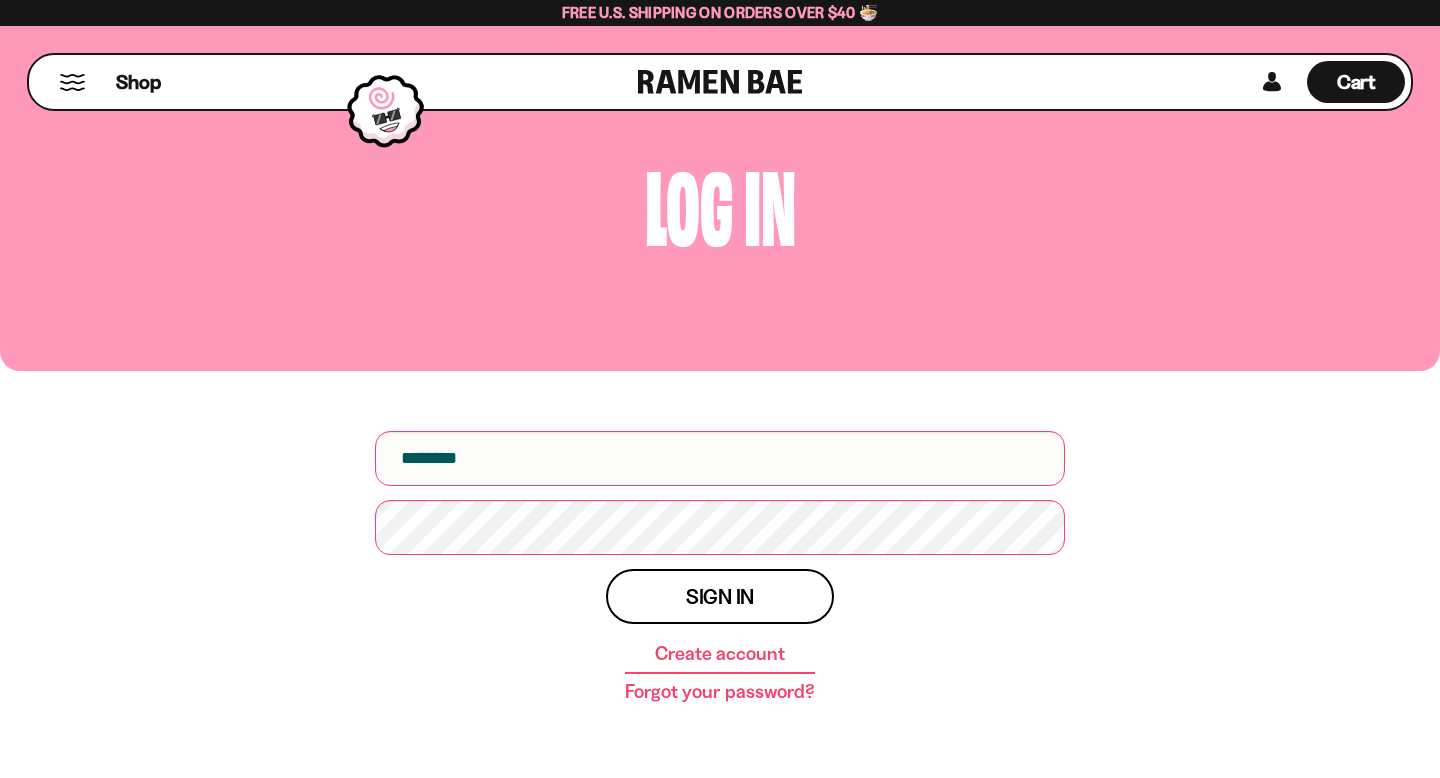 scroll, scrollTop: 0, scrollLeft: 0, axis: both 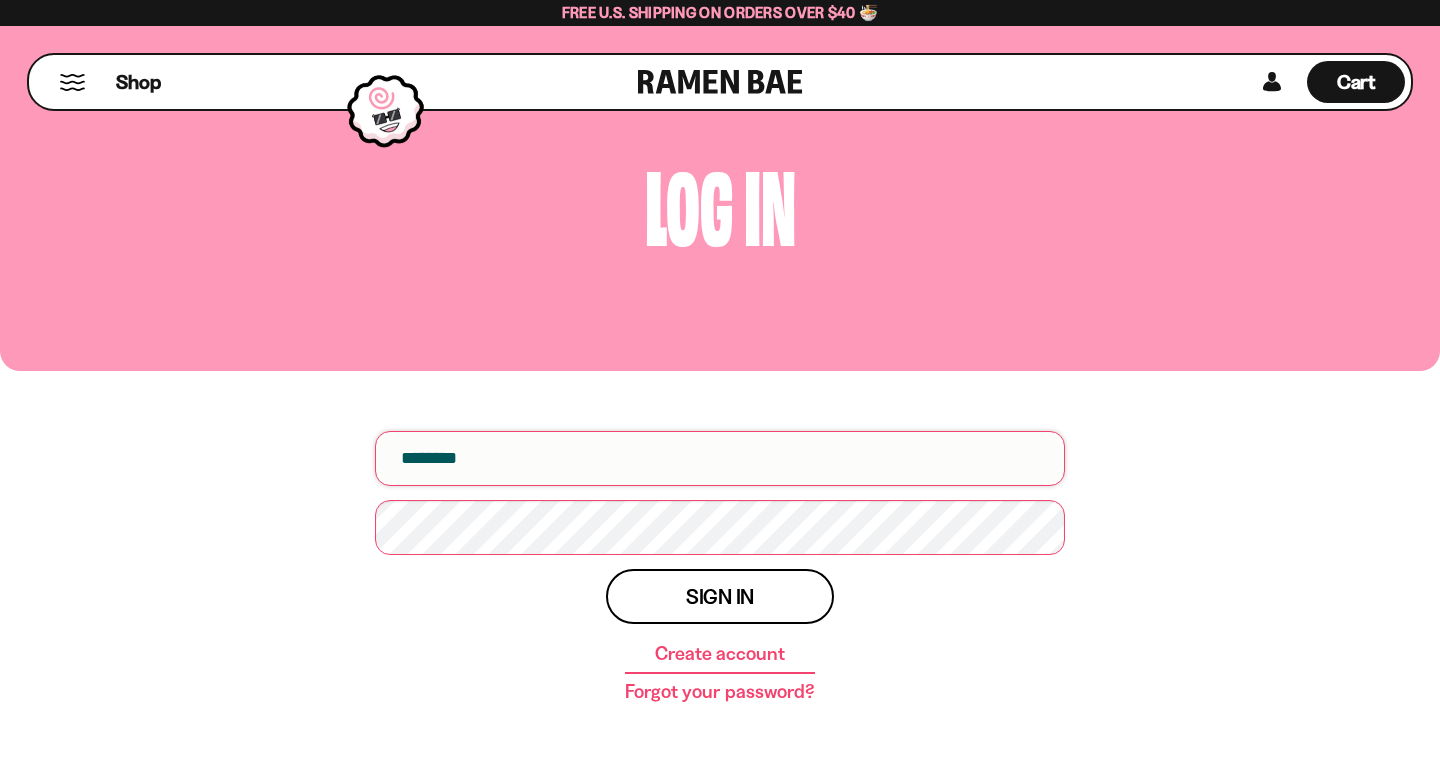 click at bounding box center [720, 458] 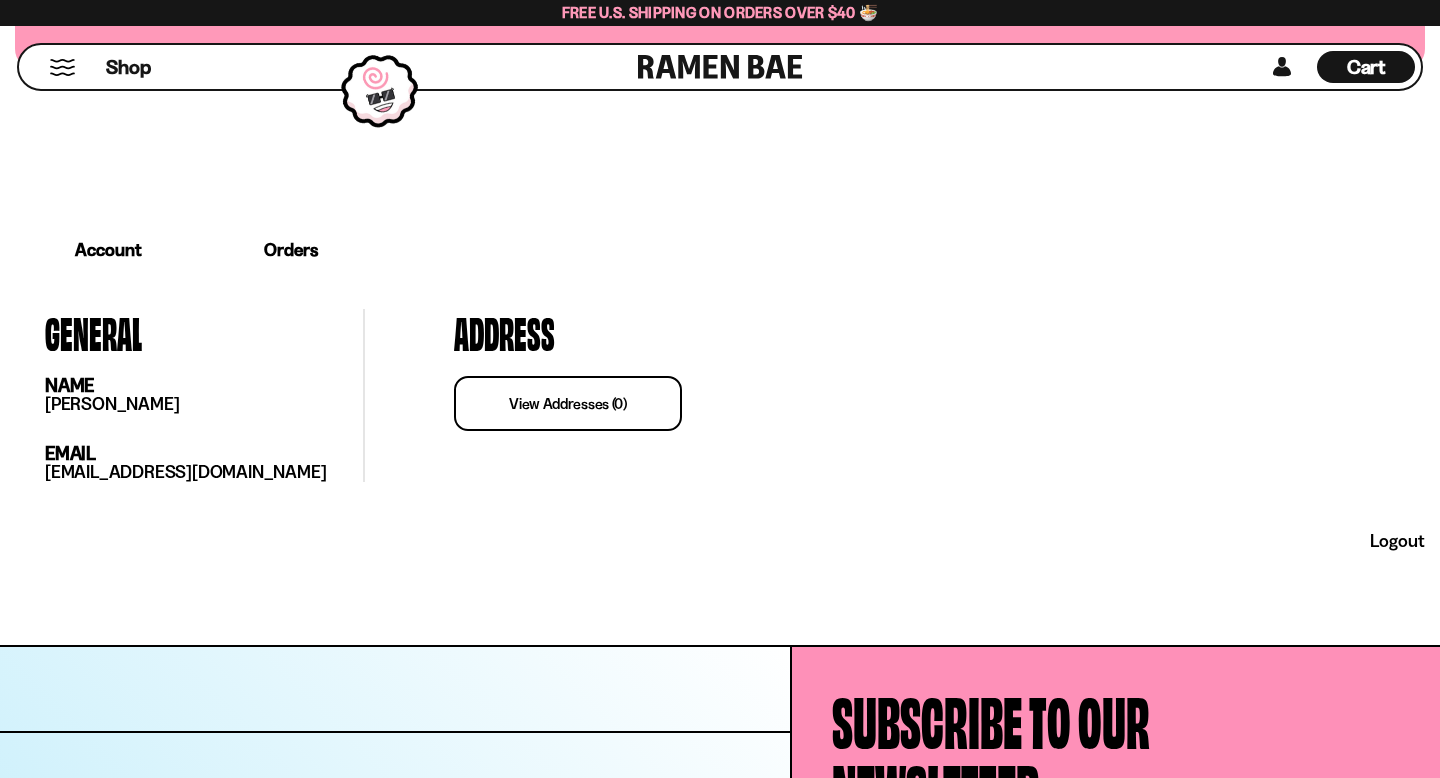 scroll, scrollTop: 337, scrollLeft: 0, axis: vertical 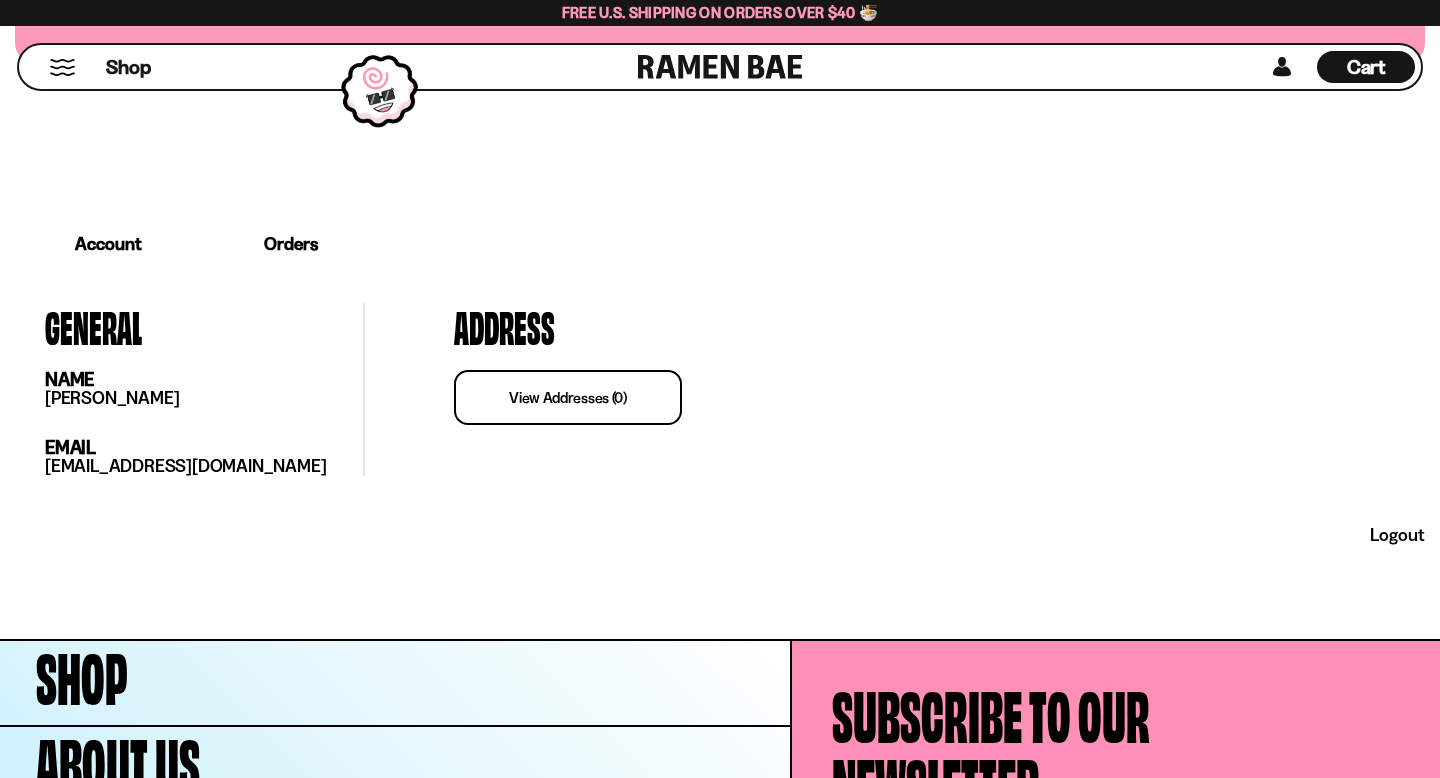 click on "view addresses (0)" at bounding box center (568, 397) 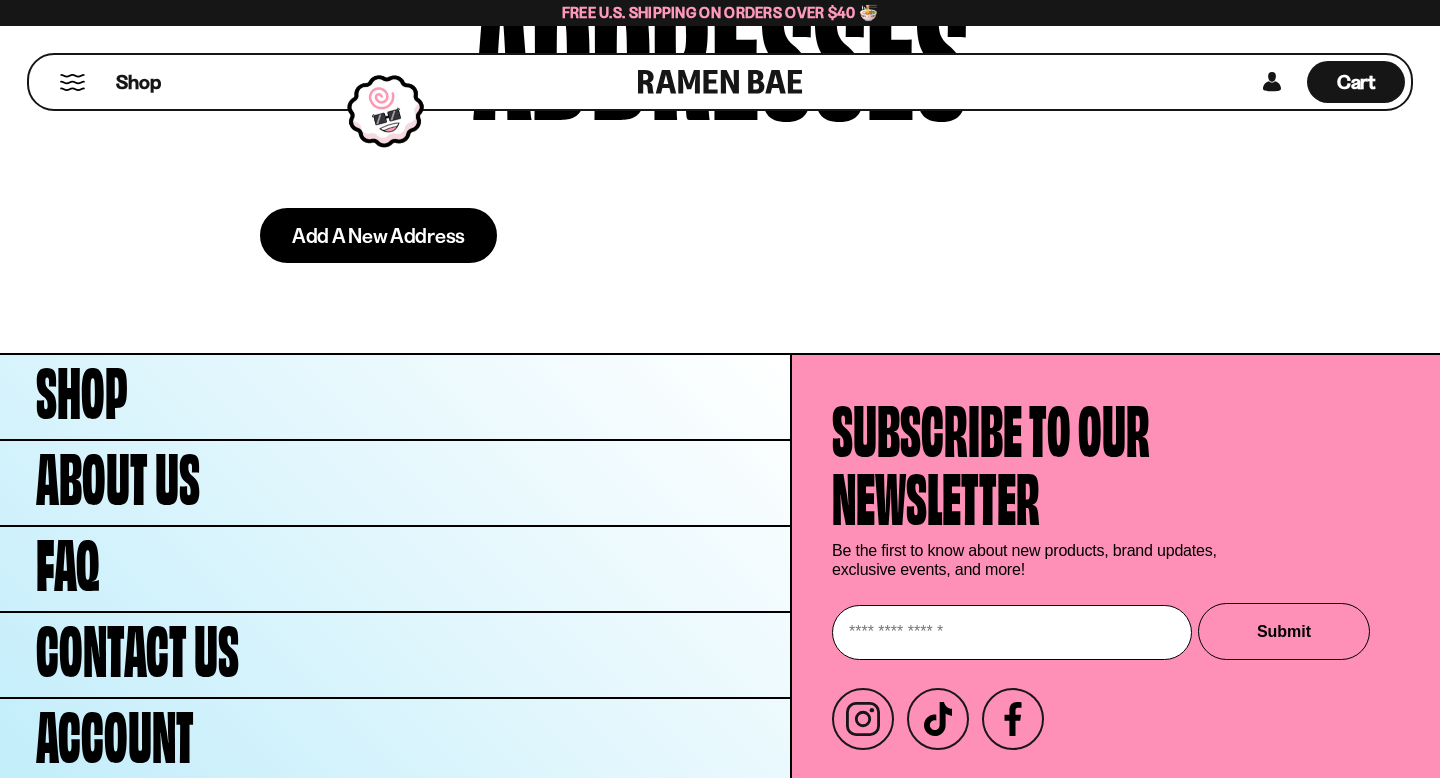 scroll, scrollTop: 0, scrollLeft: 0, axis: both 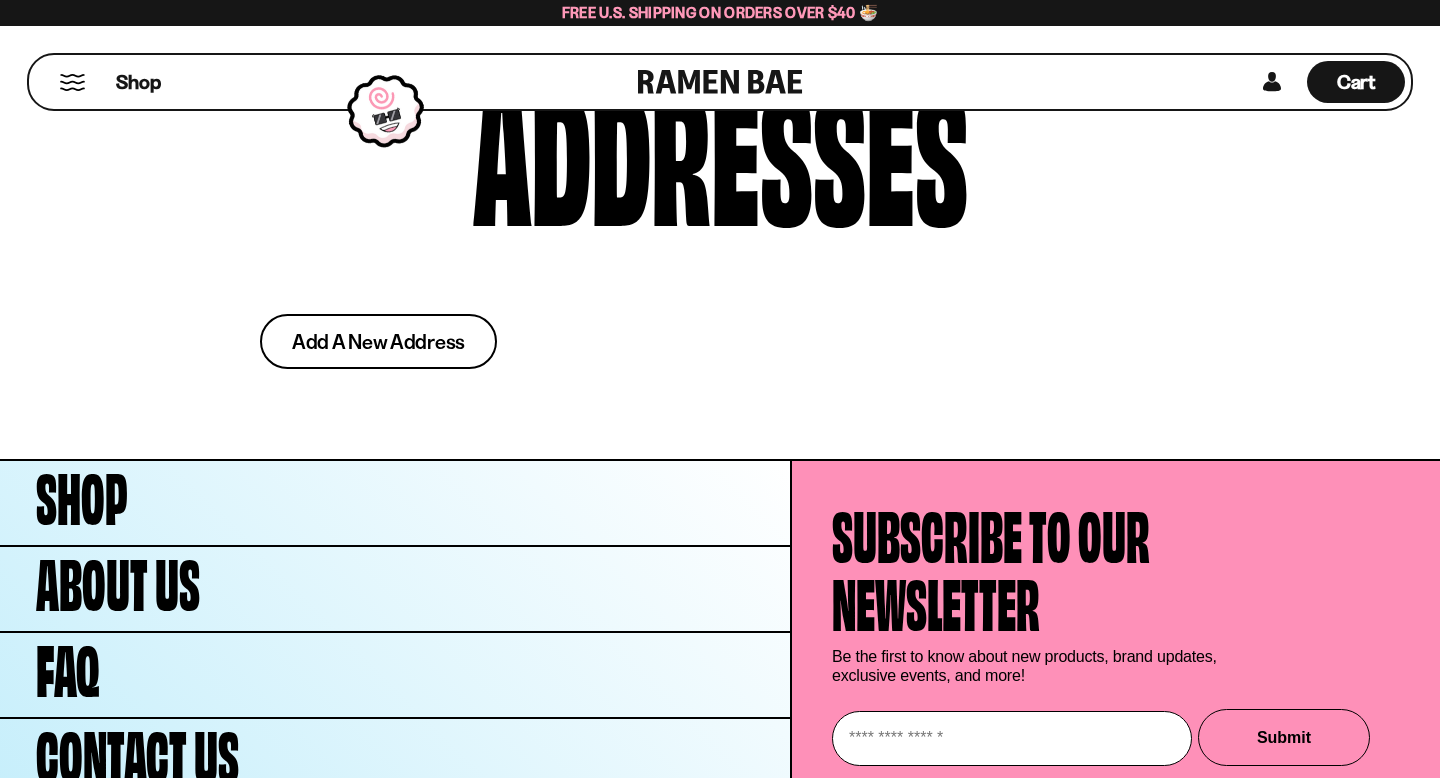 click on "Add a new address" at bounding box center [378, 341] 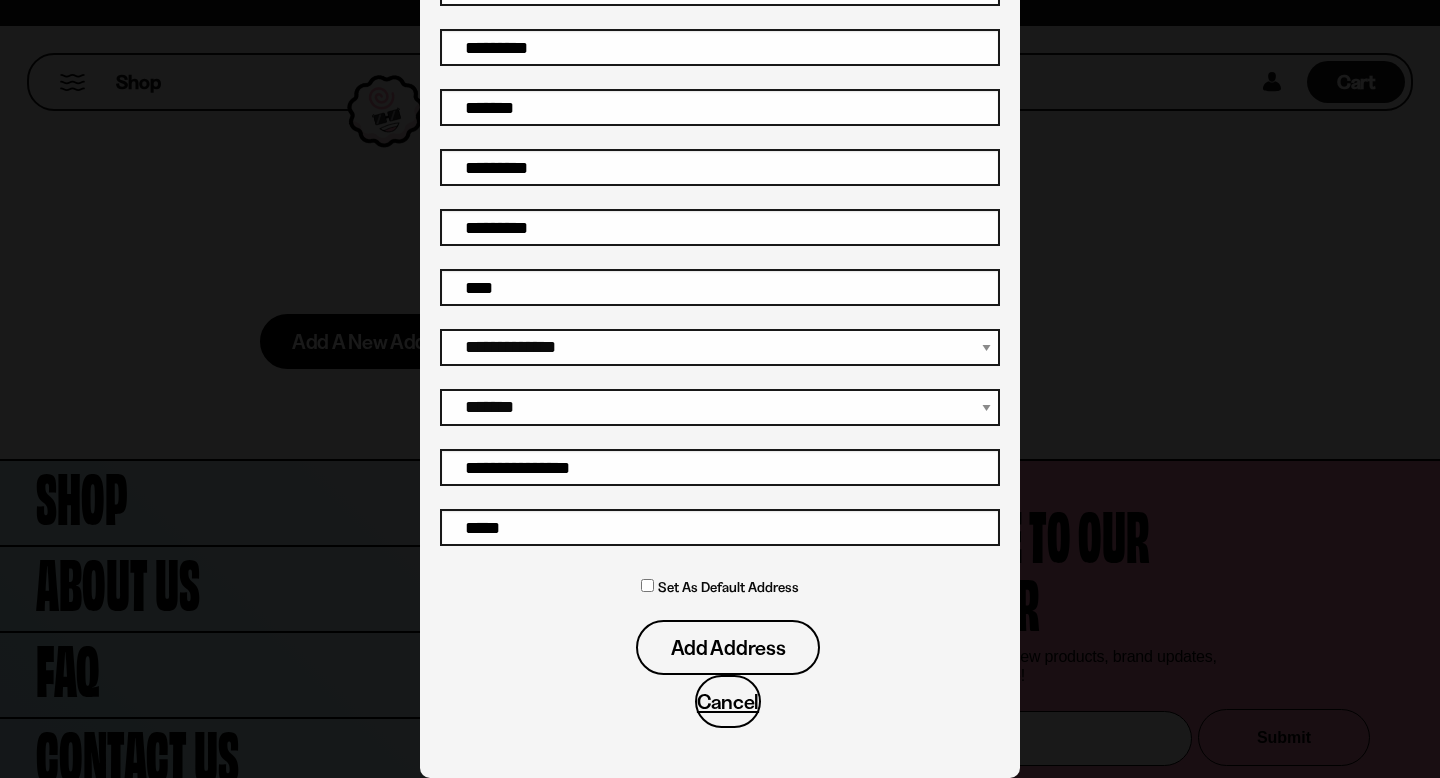scroll, scrollTop: 0, scrollLeft: 0, axis: both 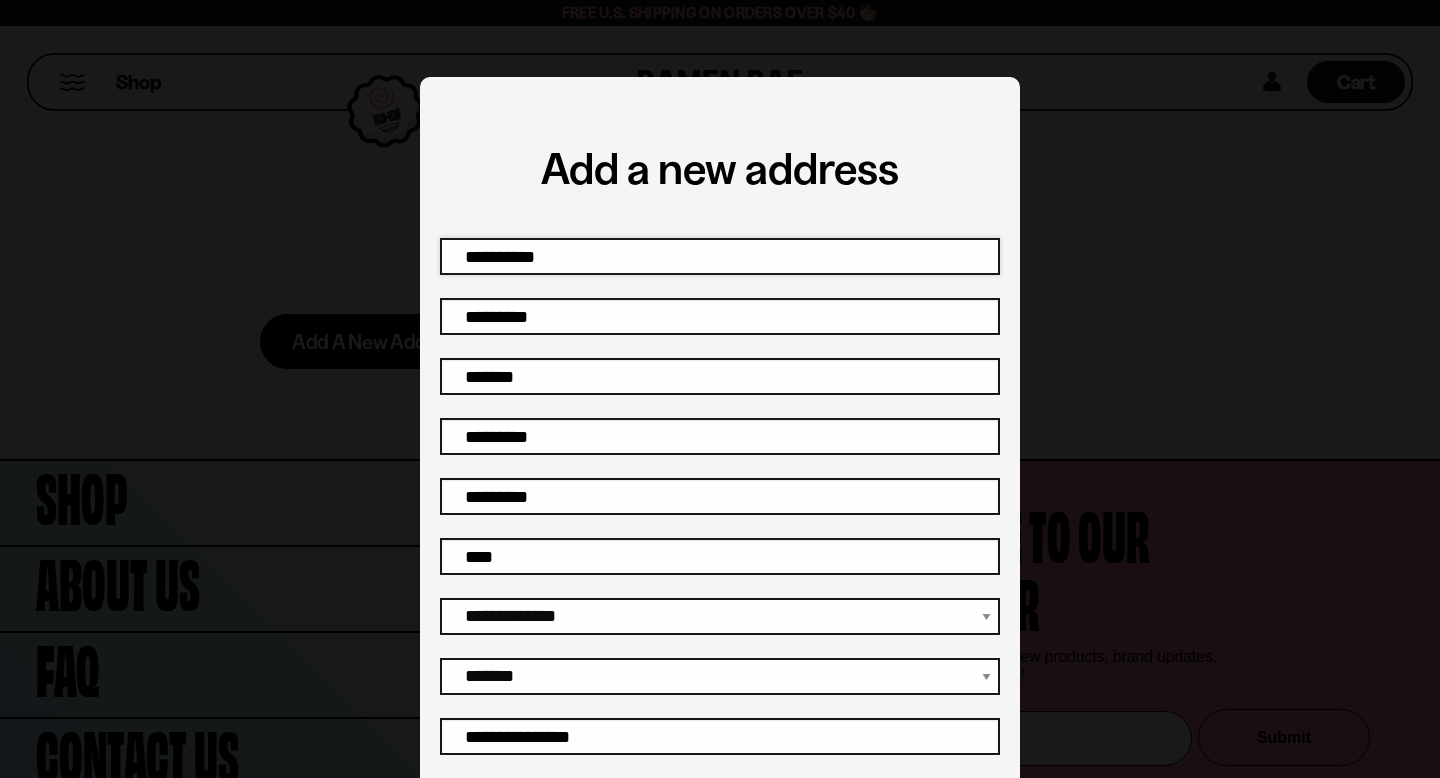 click on "First name" at bounding box center [720, 256] 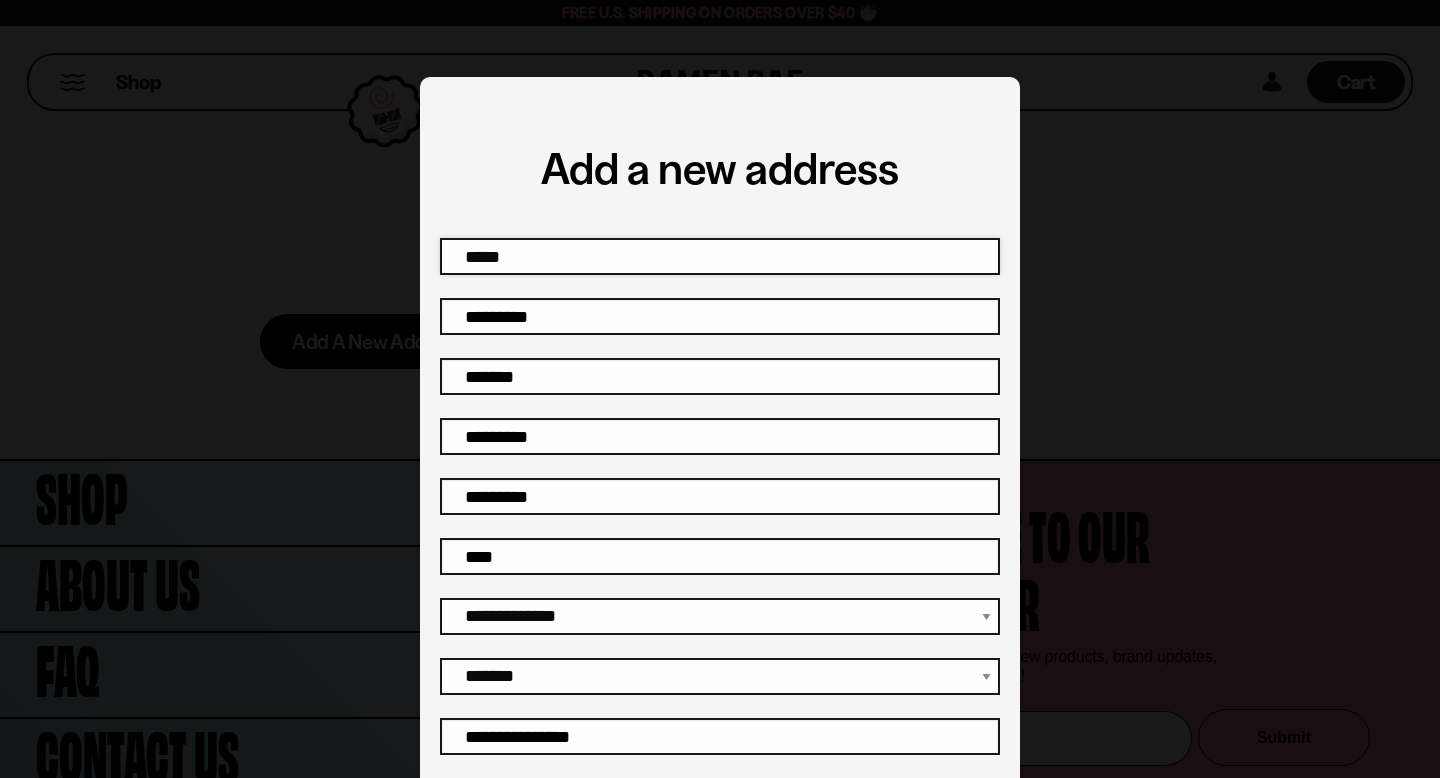 type on "*****" 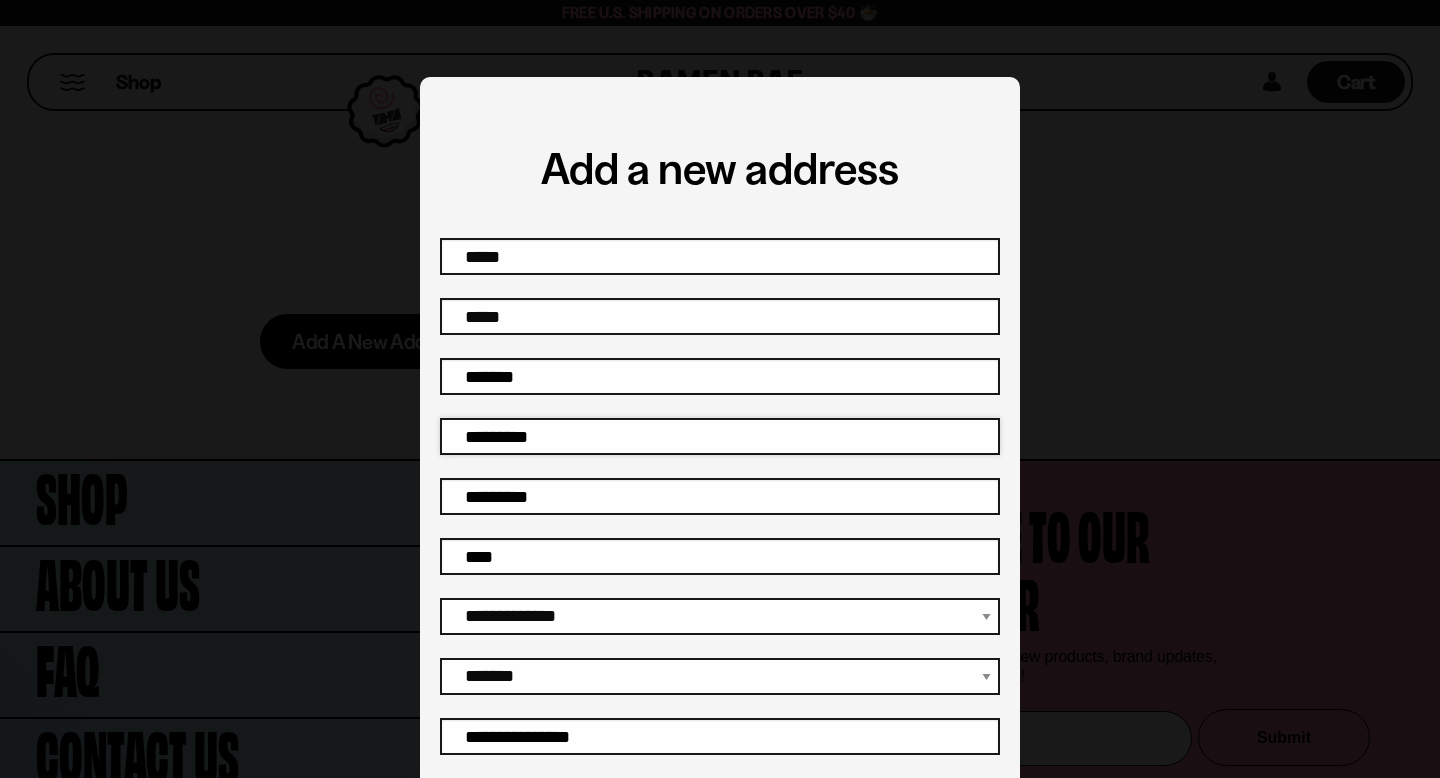 type on "**********" 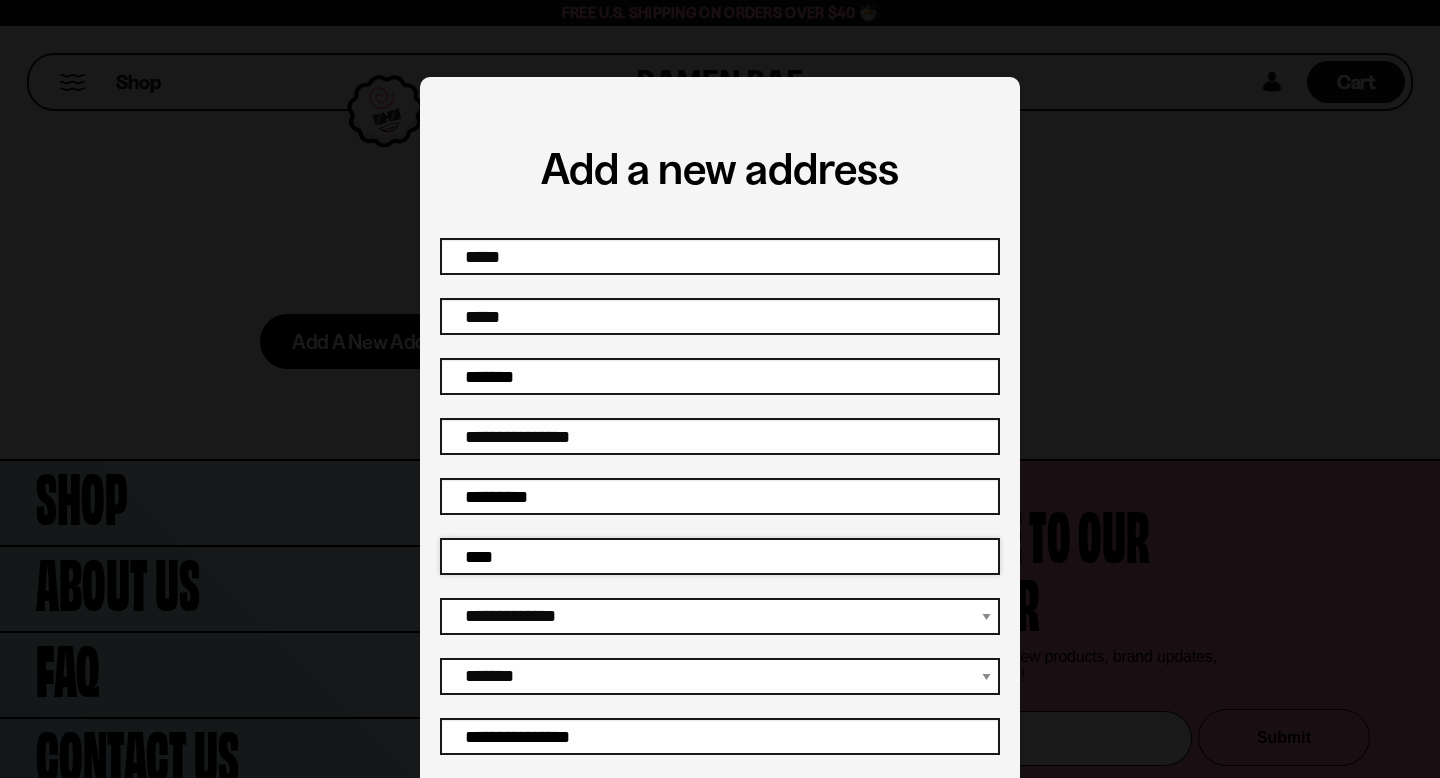type on "**********" 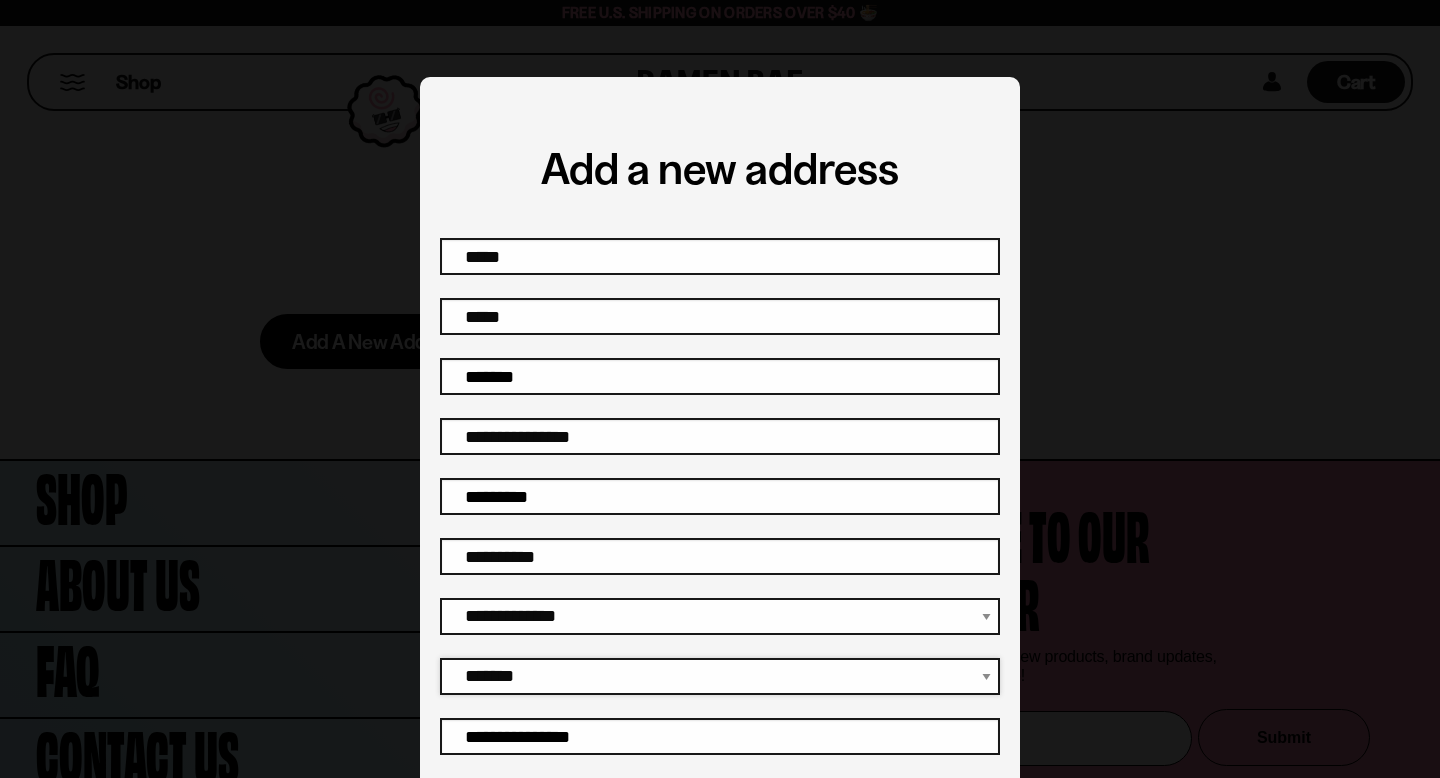 select on "**********" 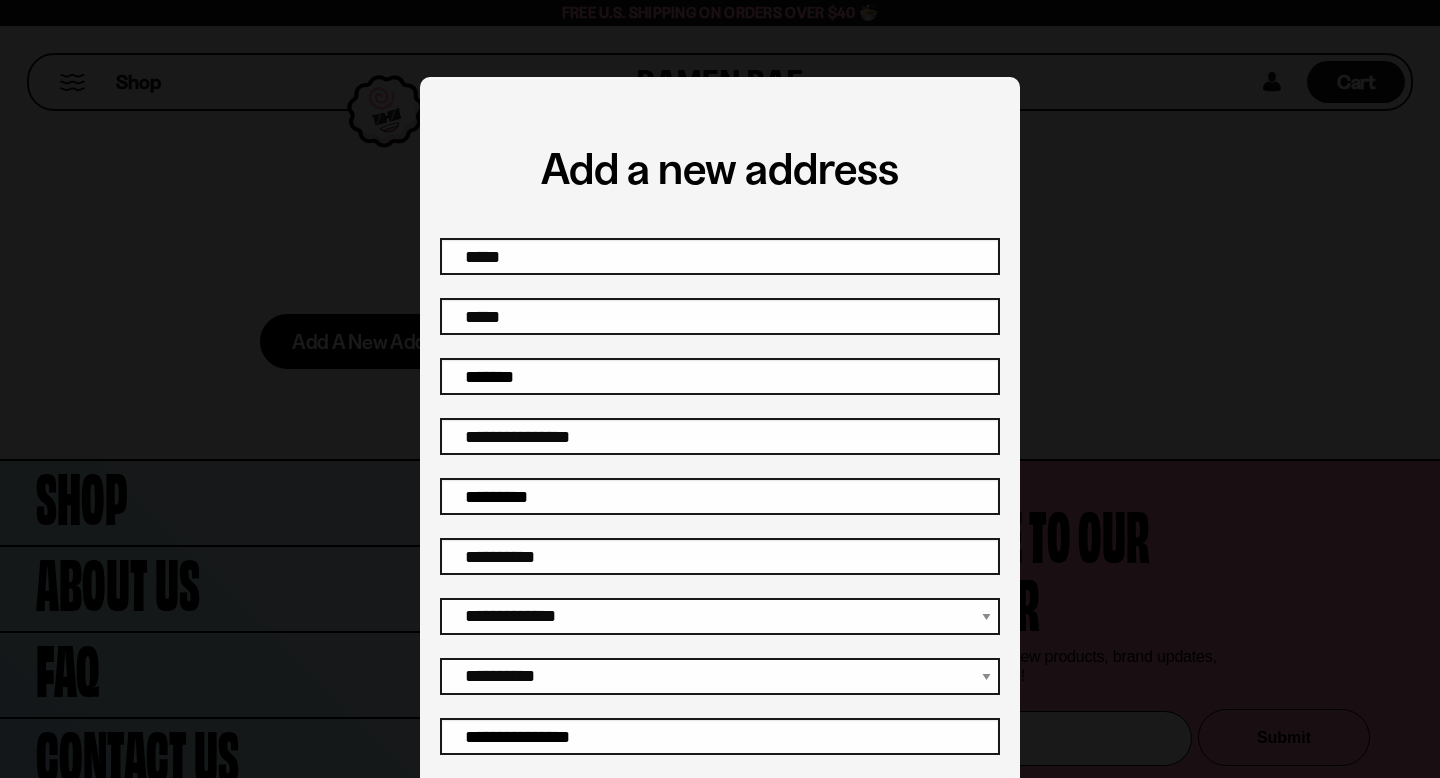 type on "*****" 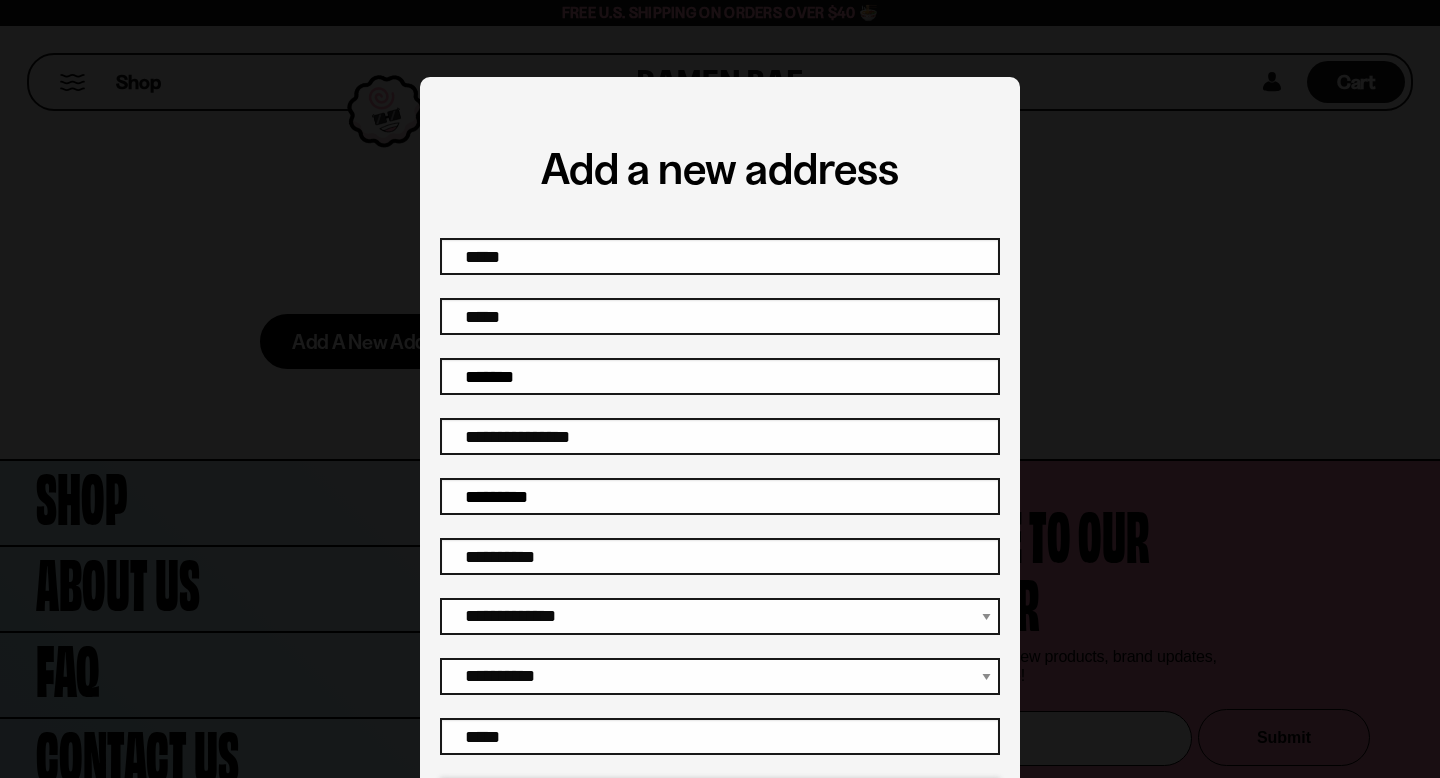 type on "**********" 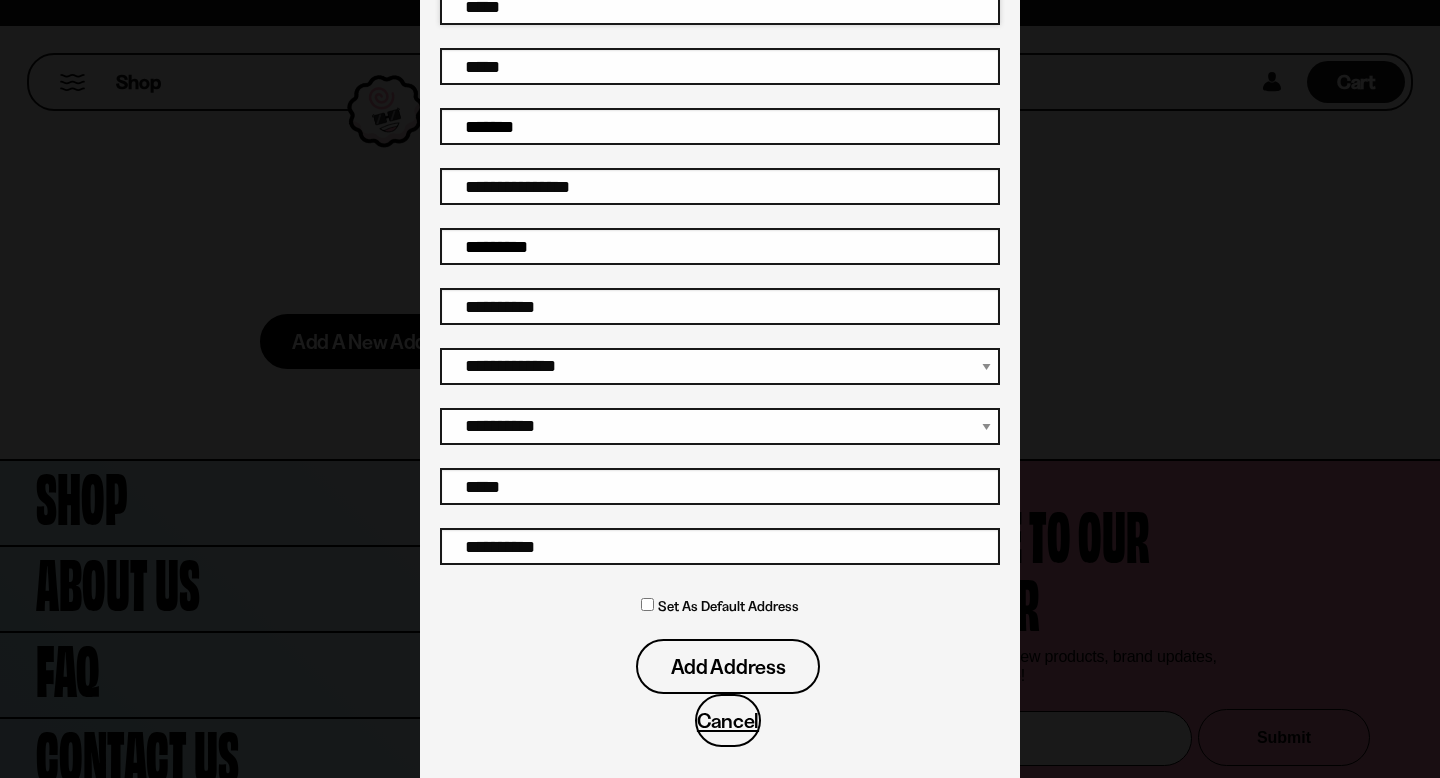 scroll, scrollTop: 269, scrollLeft: 0, axis: vertical 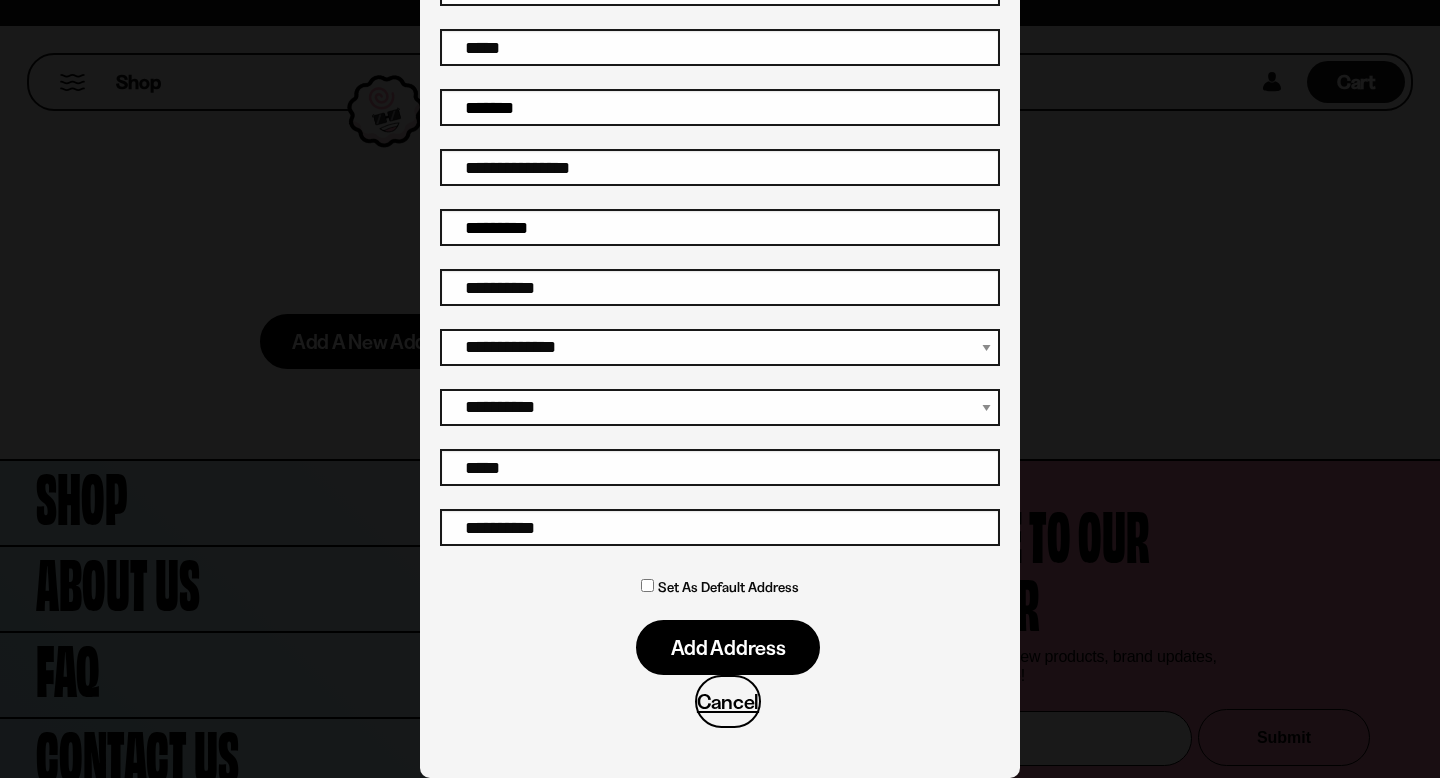 click on "Add address" at bounding box center [728, 647] 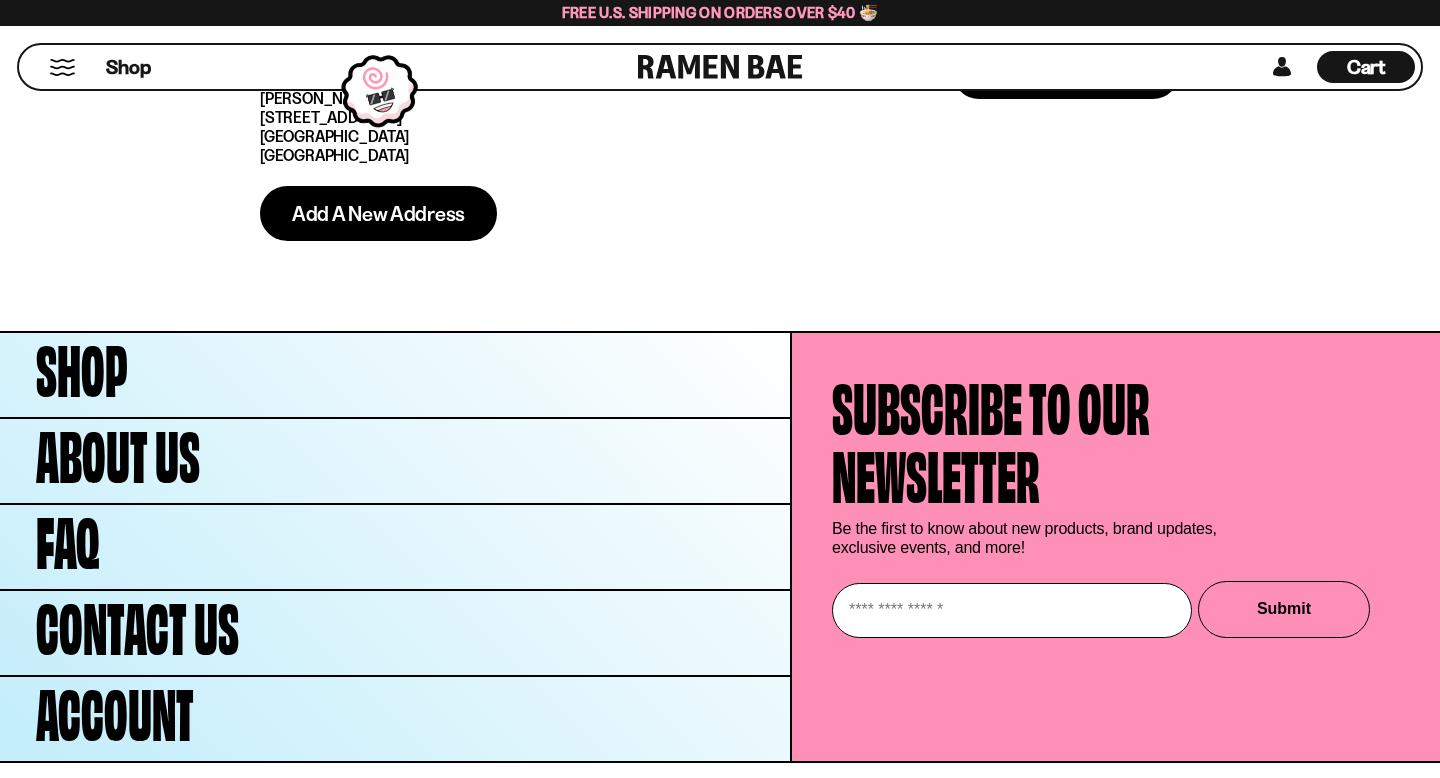 scroll, scrollTop: 300, scrollLeft: 0, axis: vertical 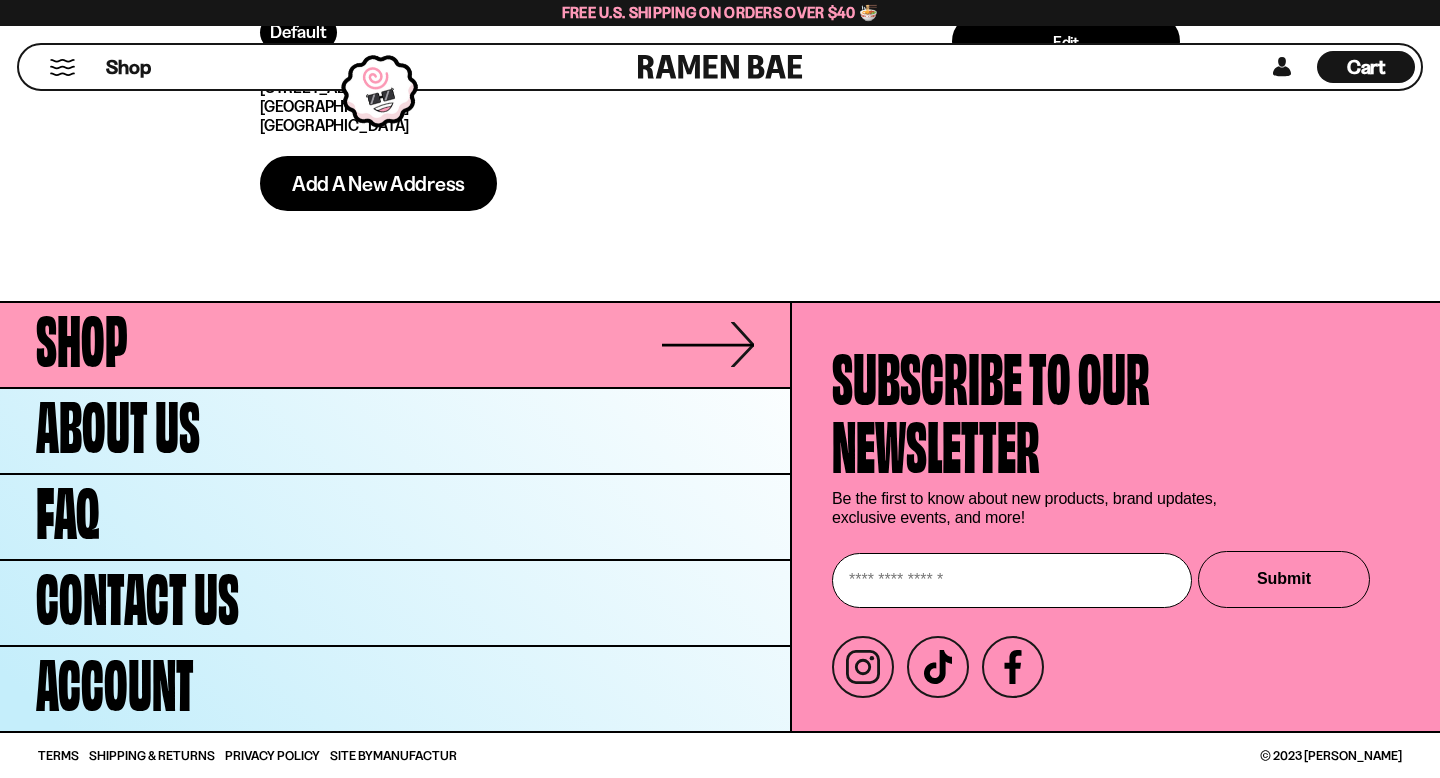 click on "Shop" at bounding box center (395, 345) 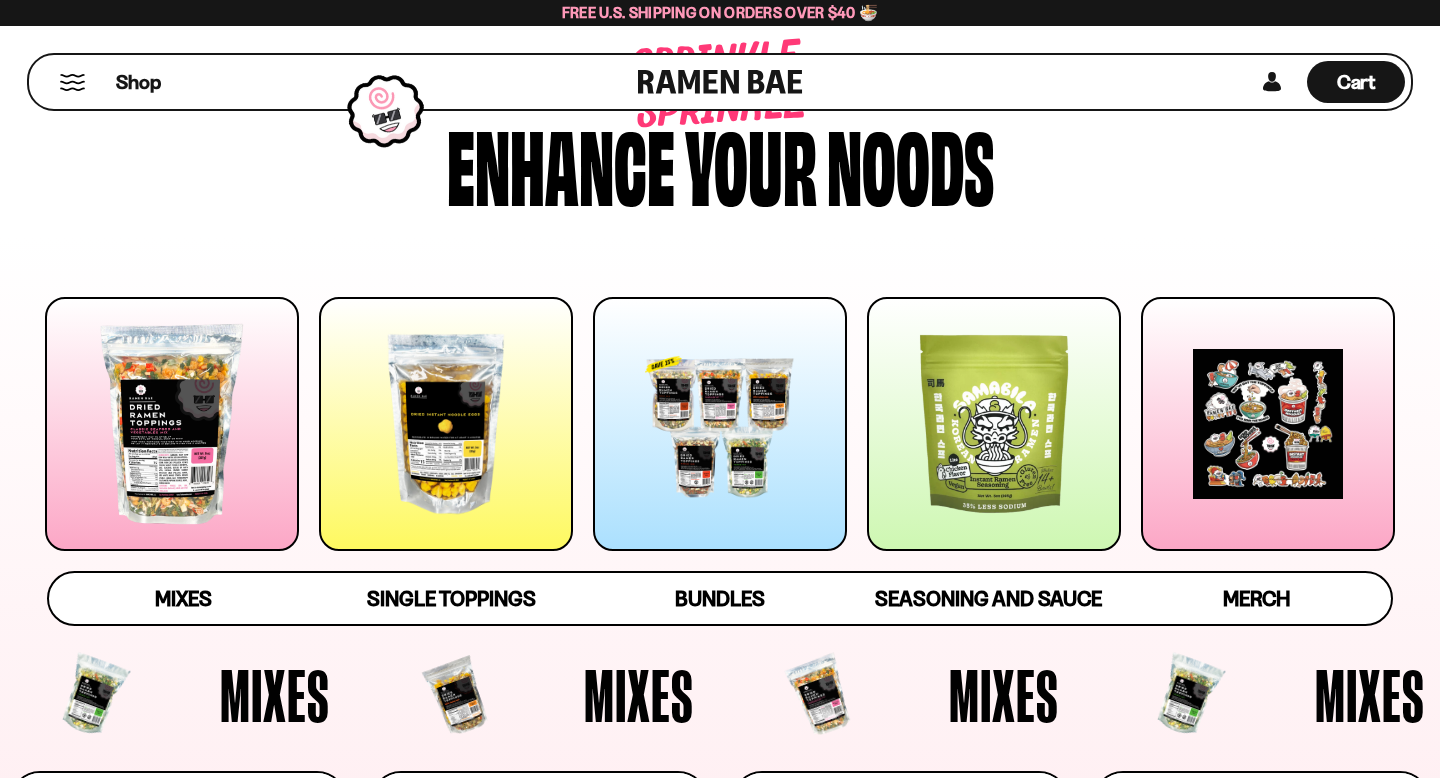 scroll, scrollTop: 93, scrollLeft: 0, axis: vertical 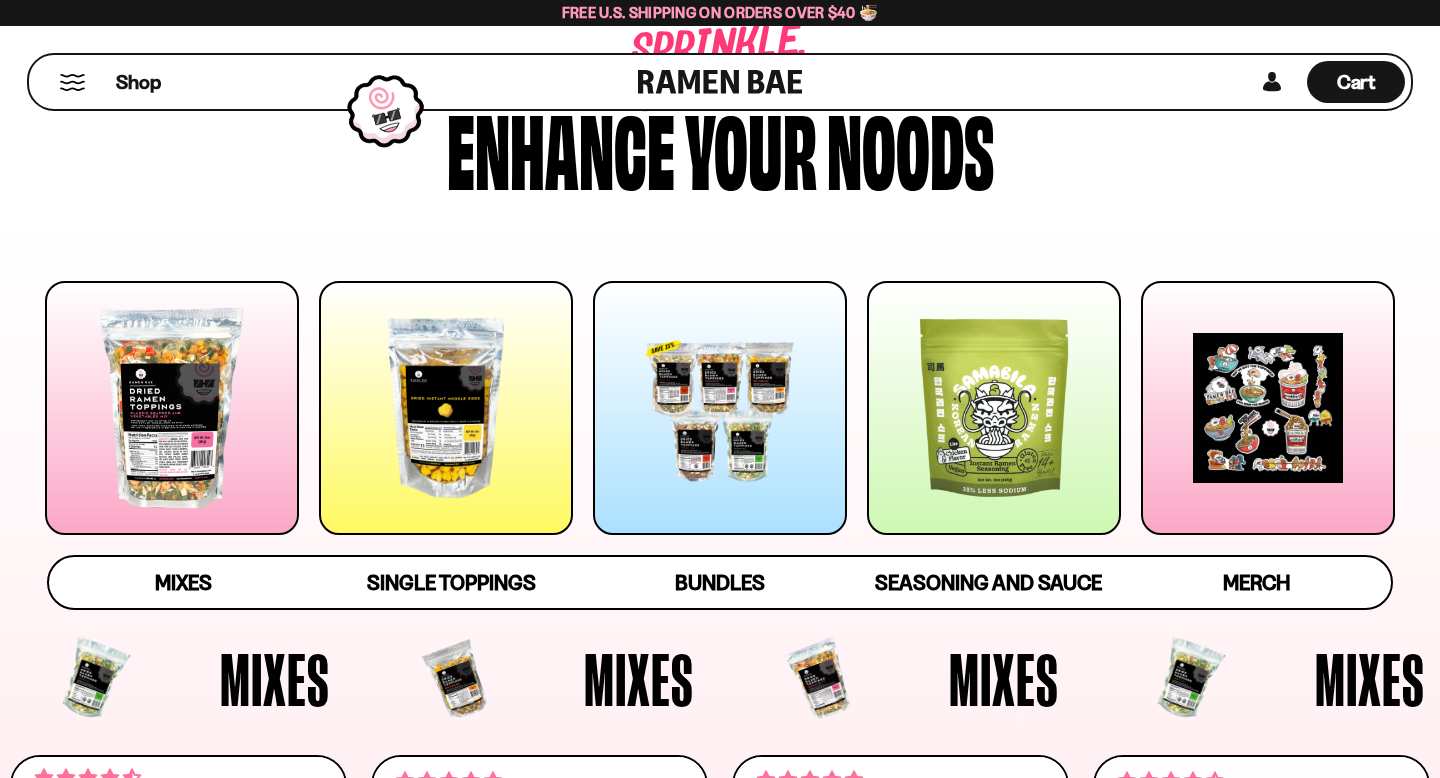 click at bounding box center (172, 408) 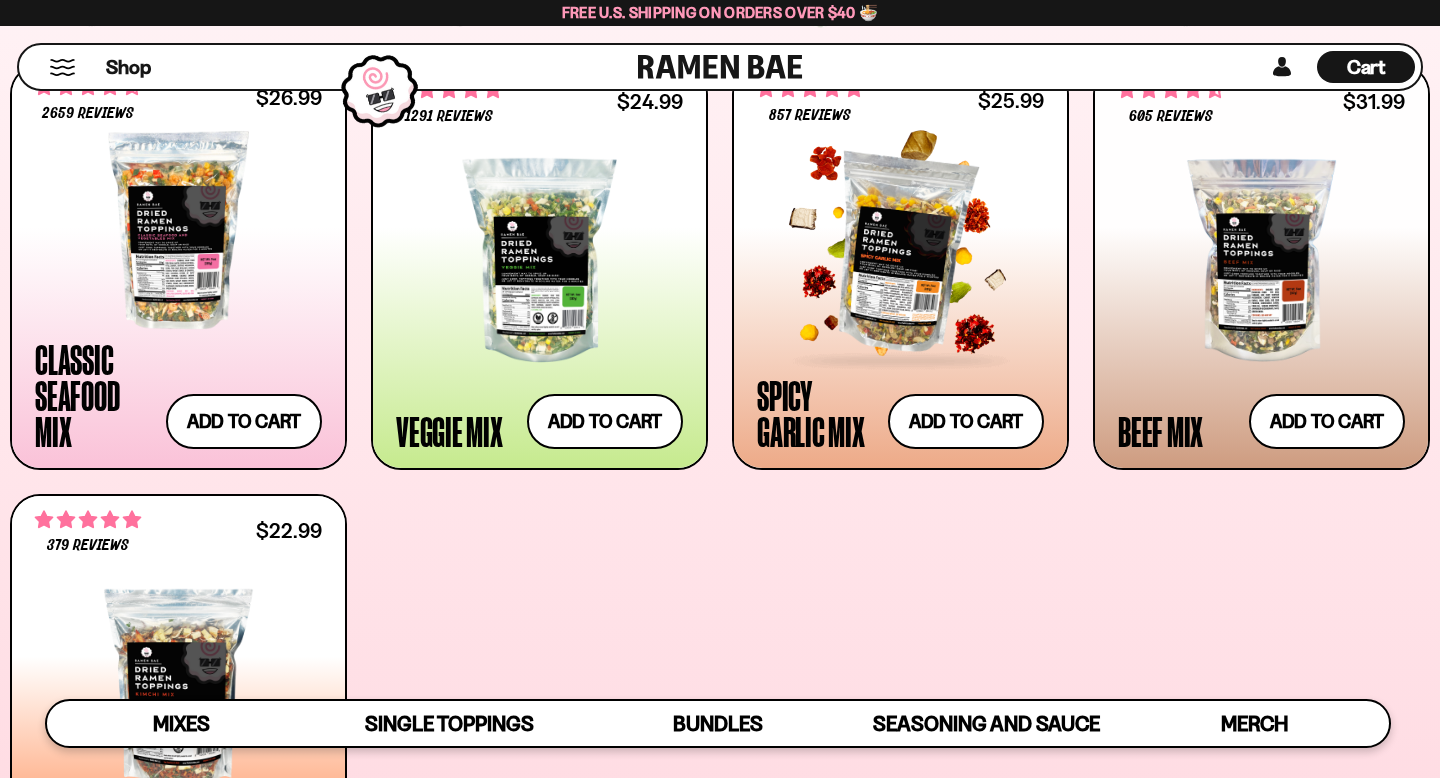 scroll, scrollTop: 815, scrollLeft: 0, axis: vertical 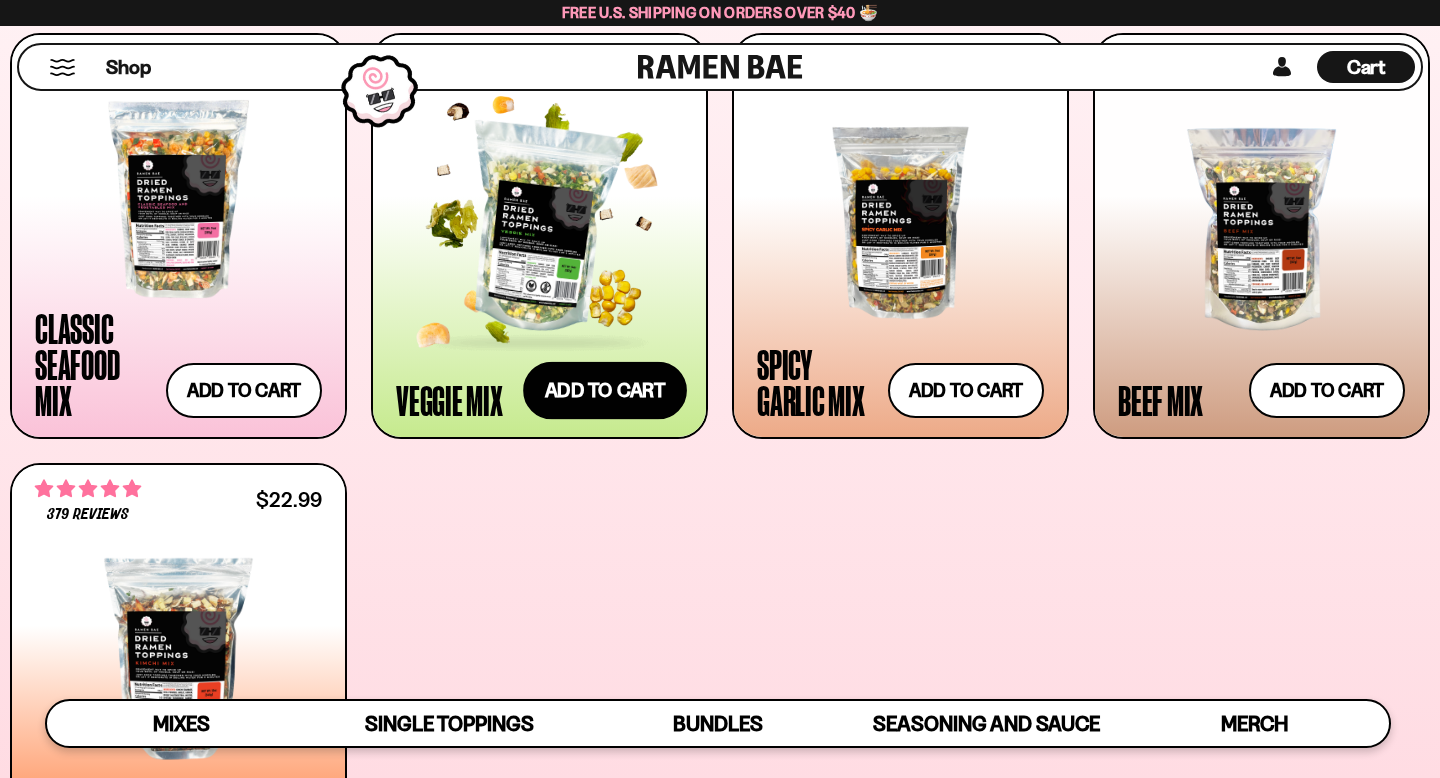 click on "Add to cart
Add
—
Regular price
$24.99
Regular price
Sale price
$24.99
Unit price
/
per" at bounding box center [605, 390] 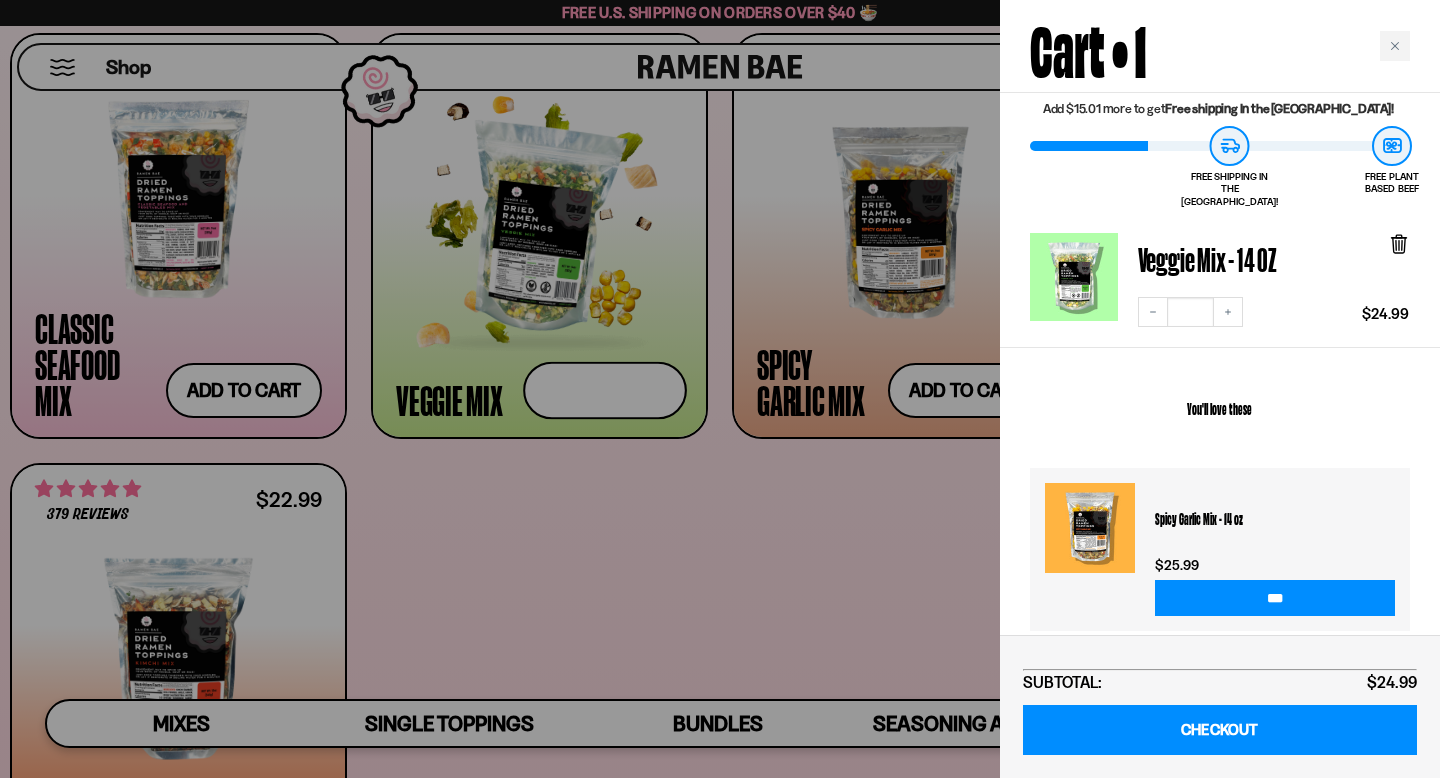 scroll, scrollTop: 0, scrollLeft: 0, axis: both 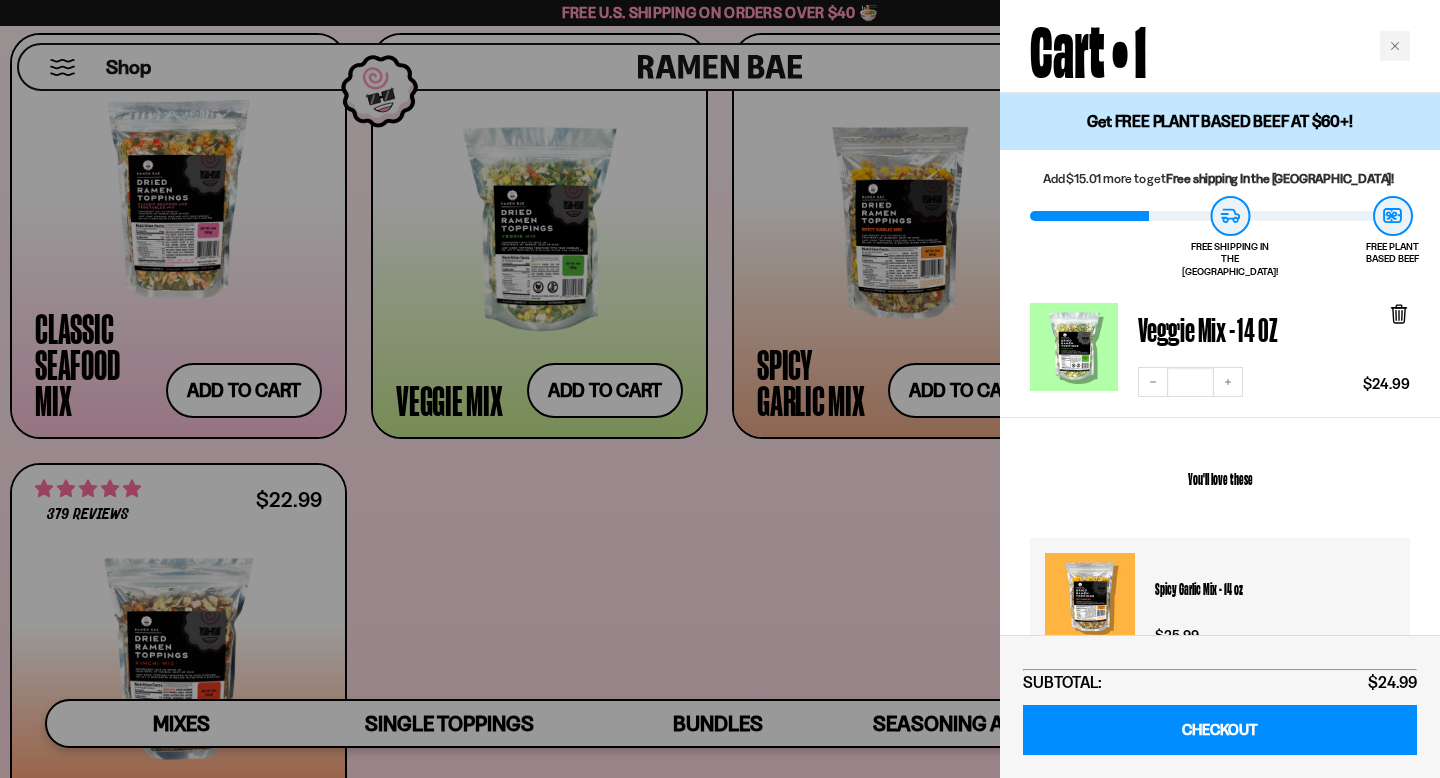click at bounding box center [720, 389] 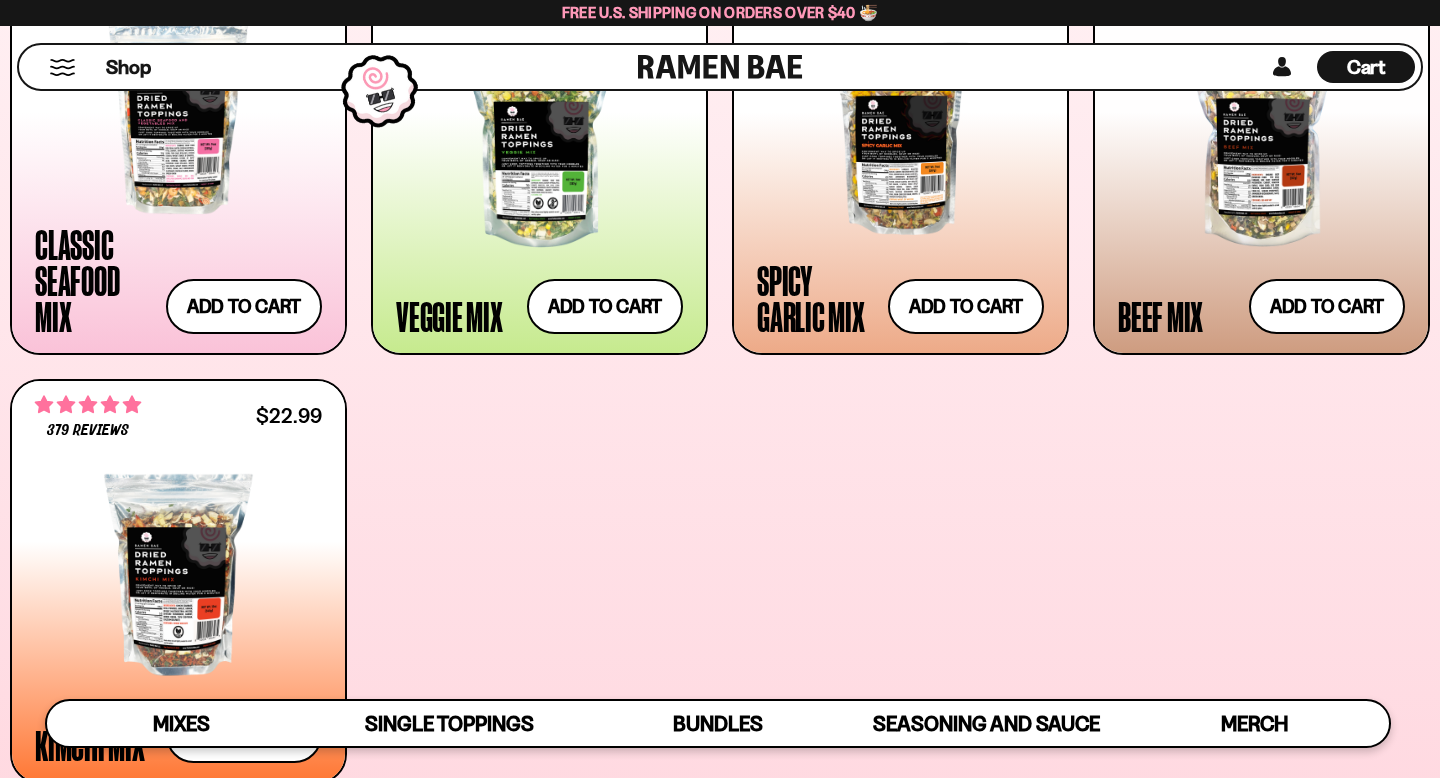 scroll, scrollTop: 895, scrollLeft: 0, axis: vertical 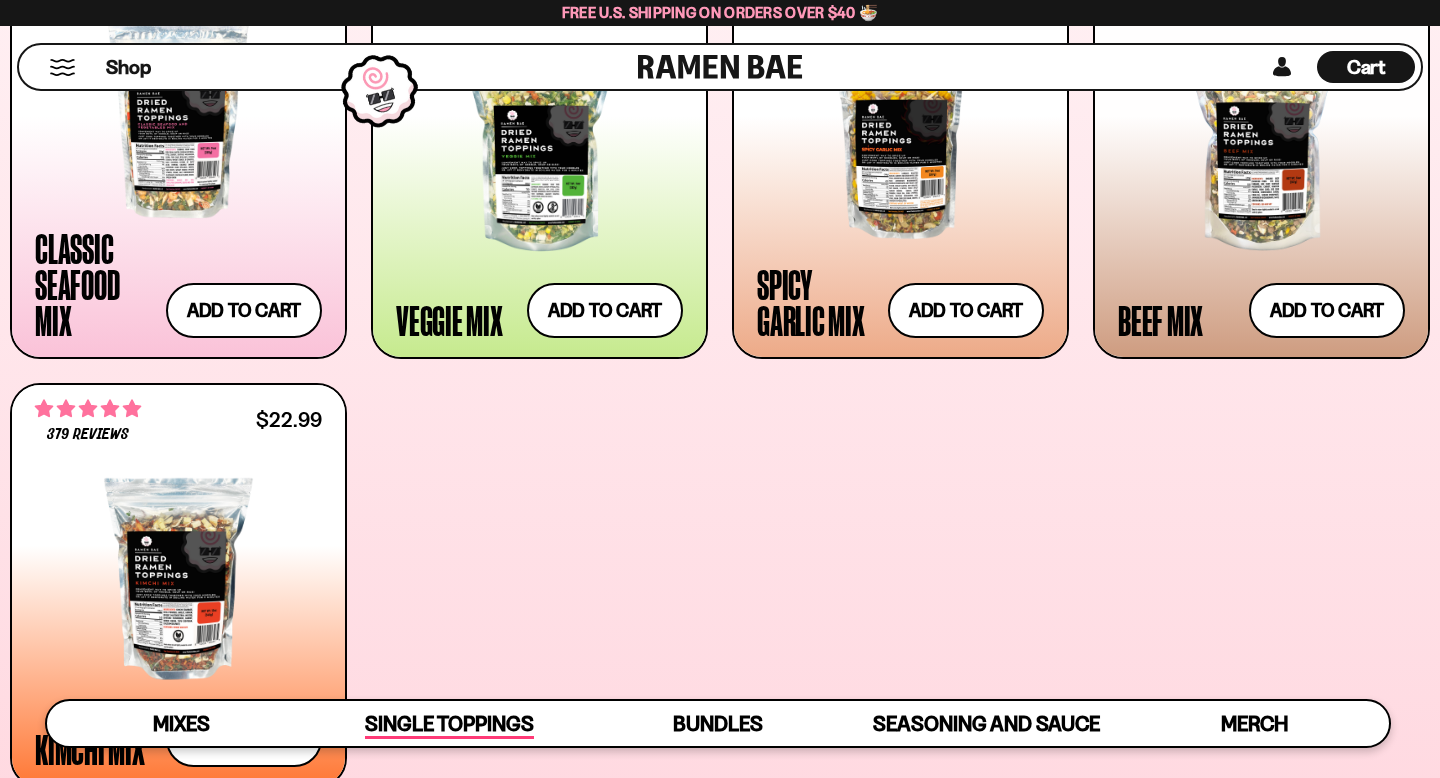 click on "Single Toppings" at bounding box center (449, 725) 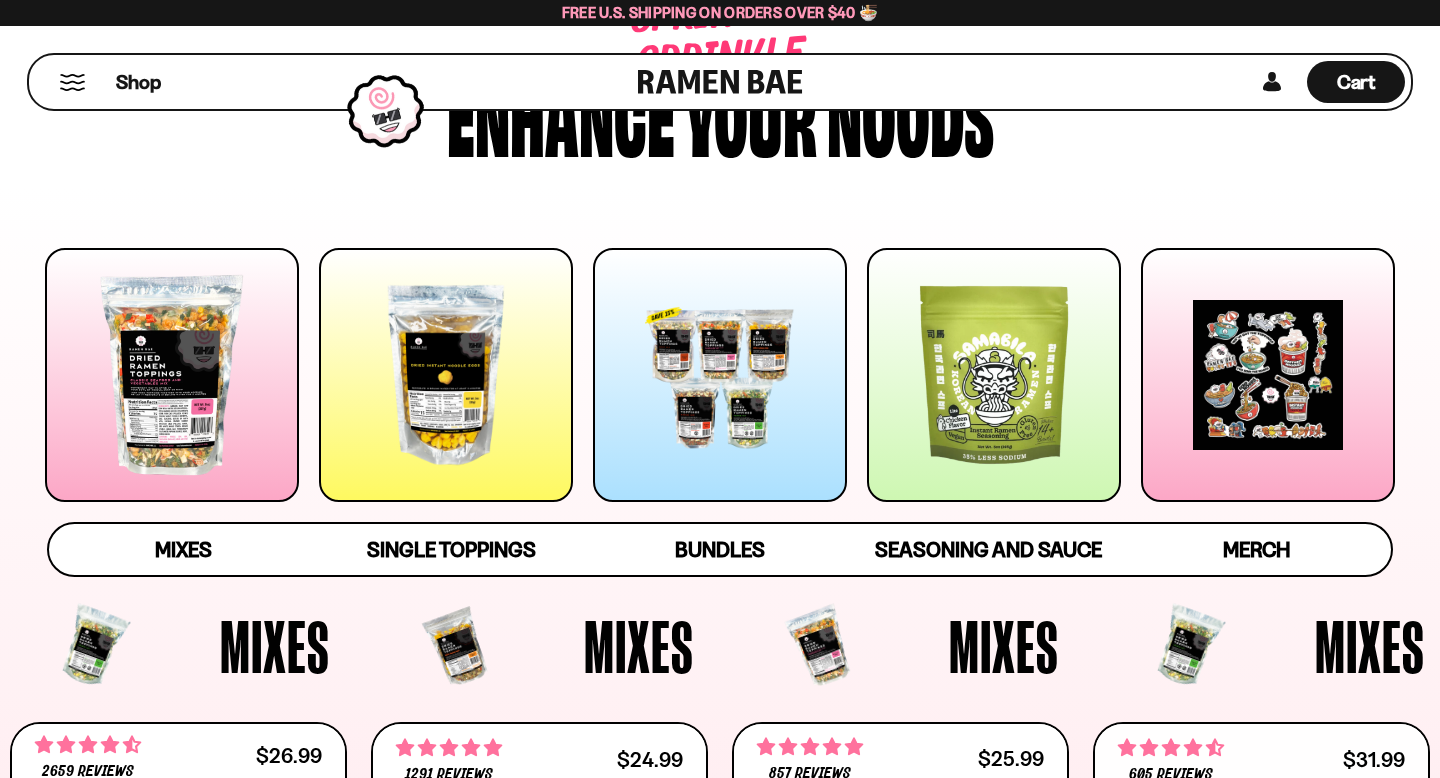 scroll, scrollTop: 122, scrollLeft: 0, axis: vertical 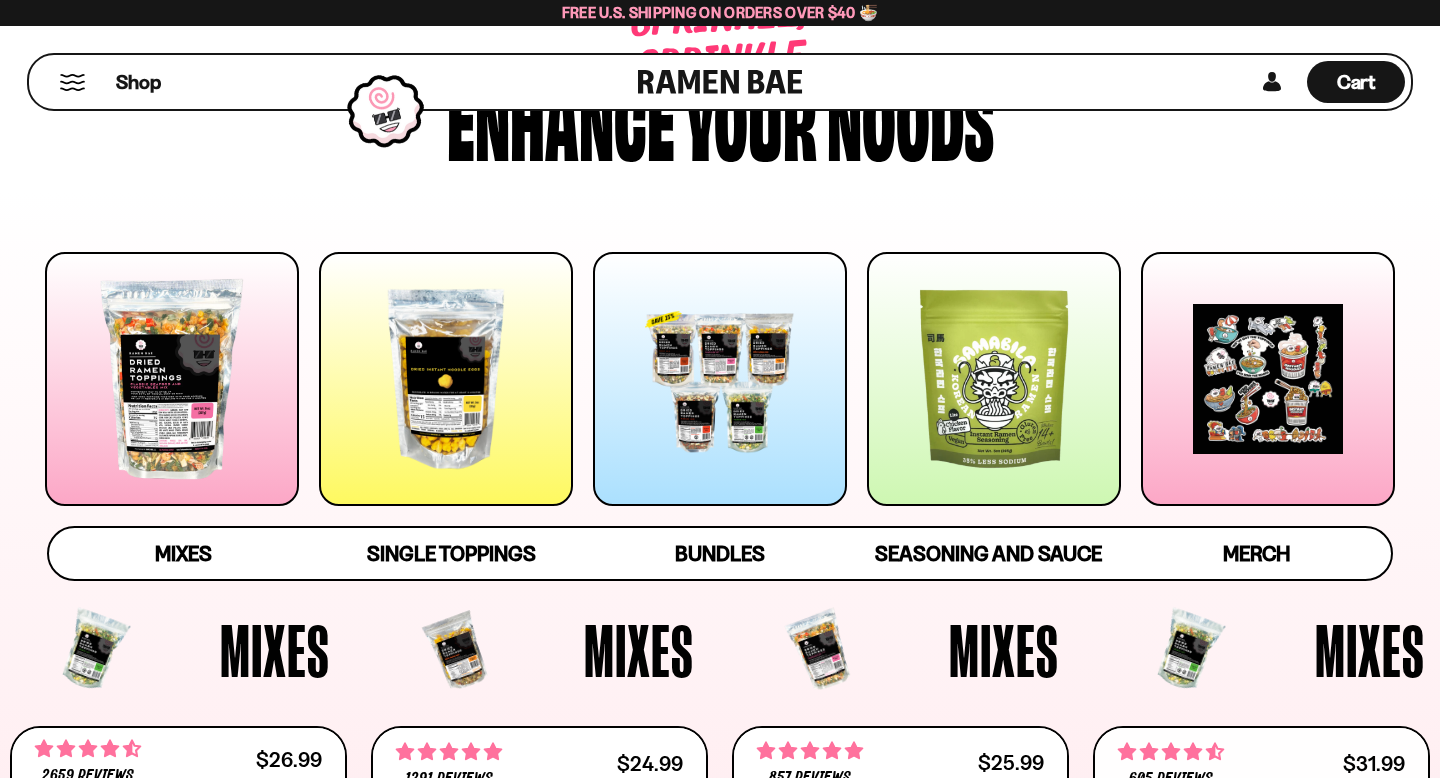 click at bounding box center [446, 379] 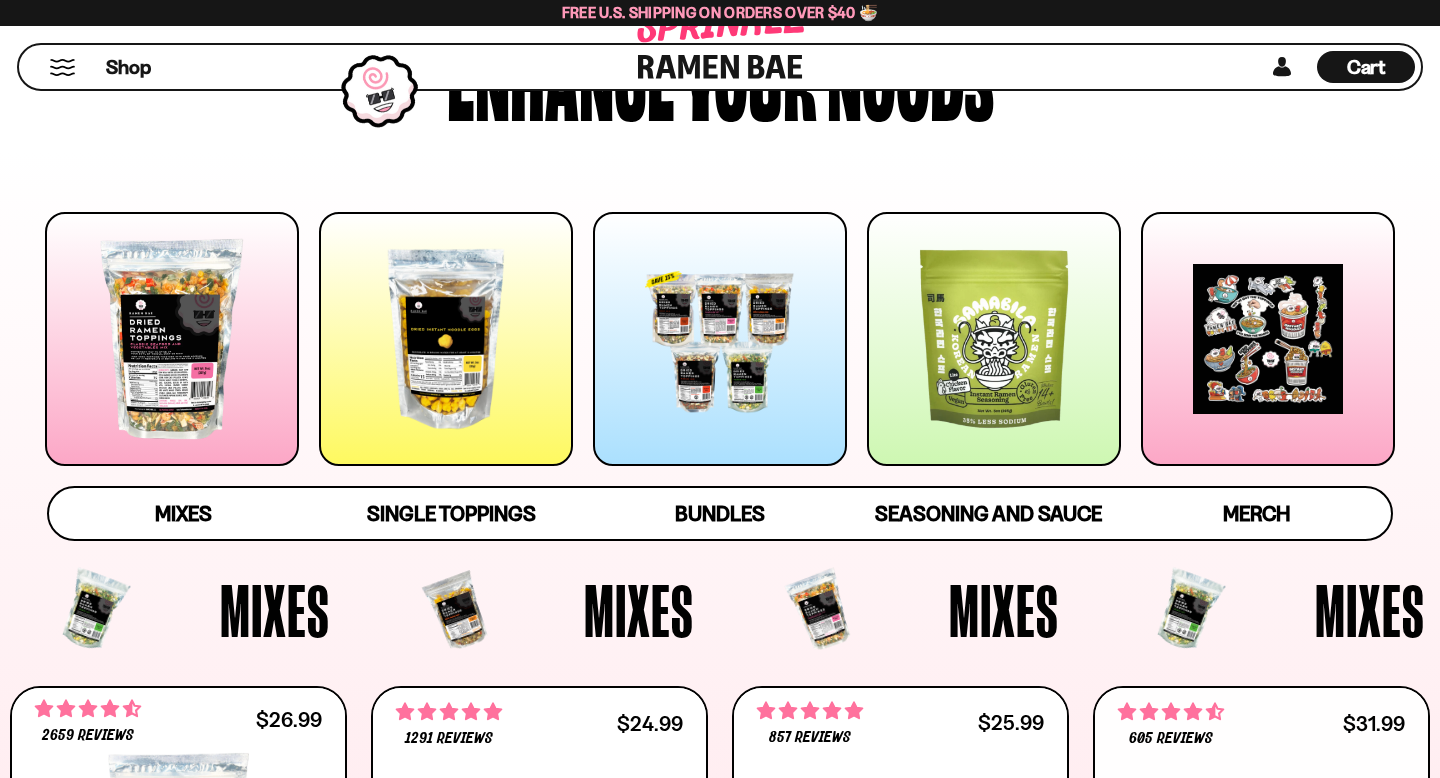 scroll, scrollTop: 146, scrollLeft: 0, axis: vertical 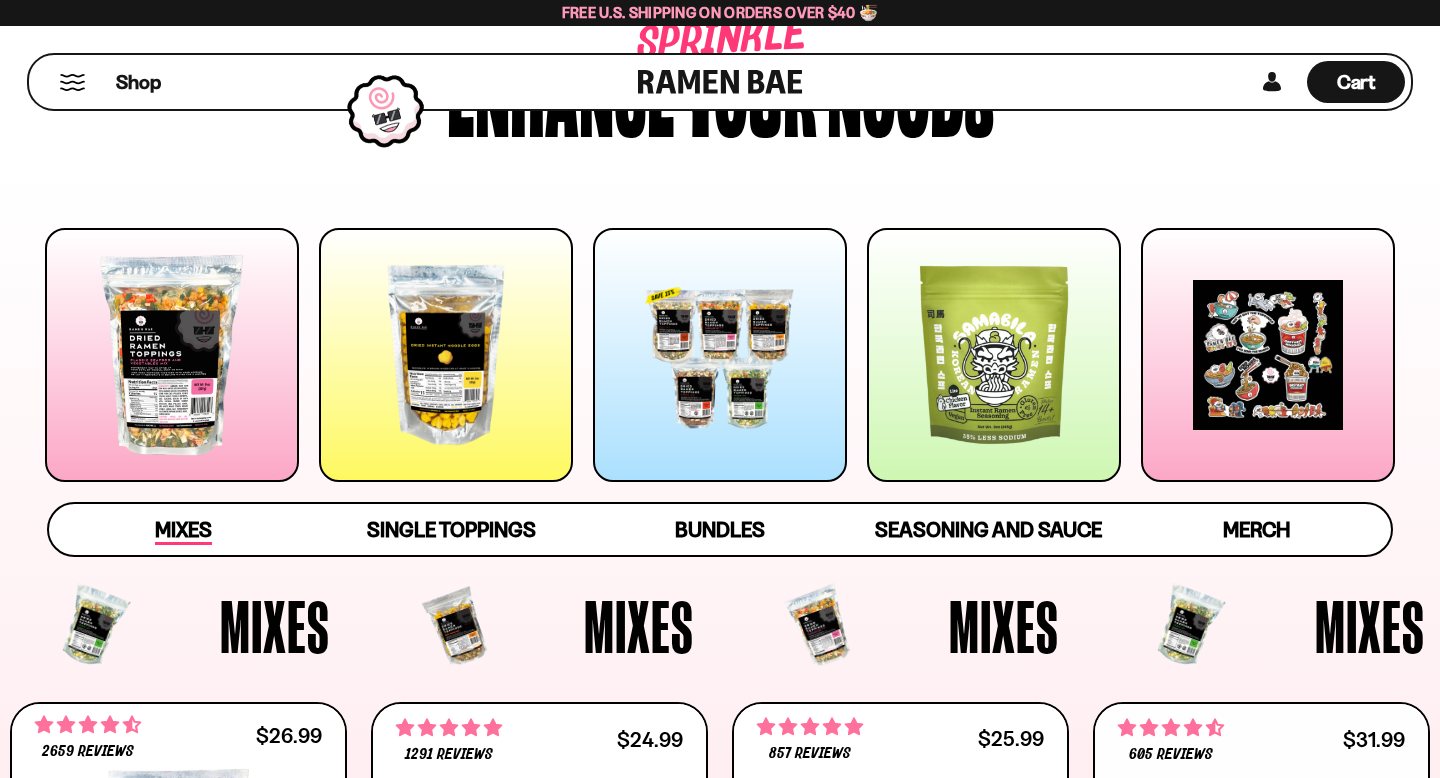 click on "Mixes" at bounding box center [183, 531] 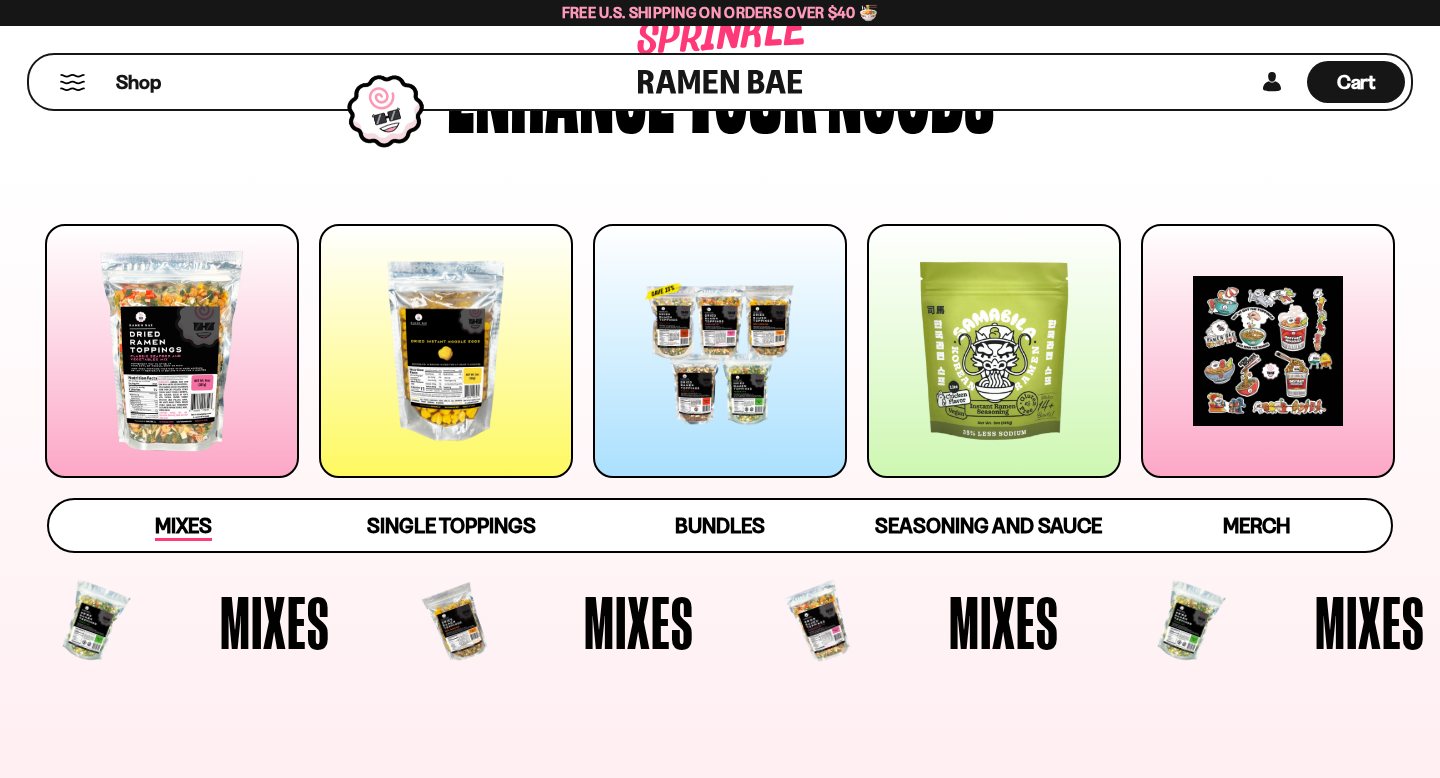 scroll, scrollTop: 0, scrollLeft: 0, axis: both 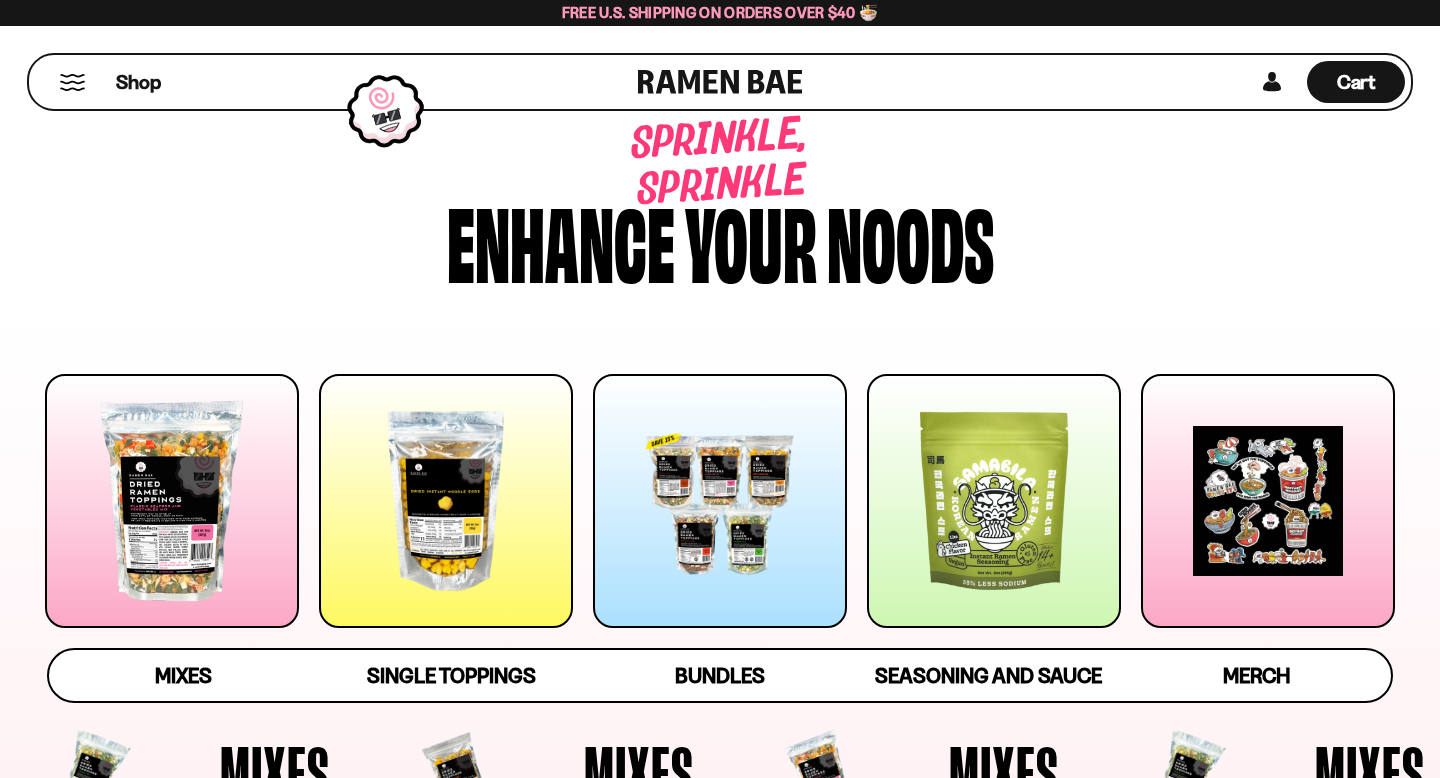 click at bounding box center (720, 501) 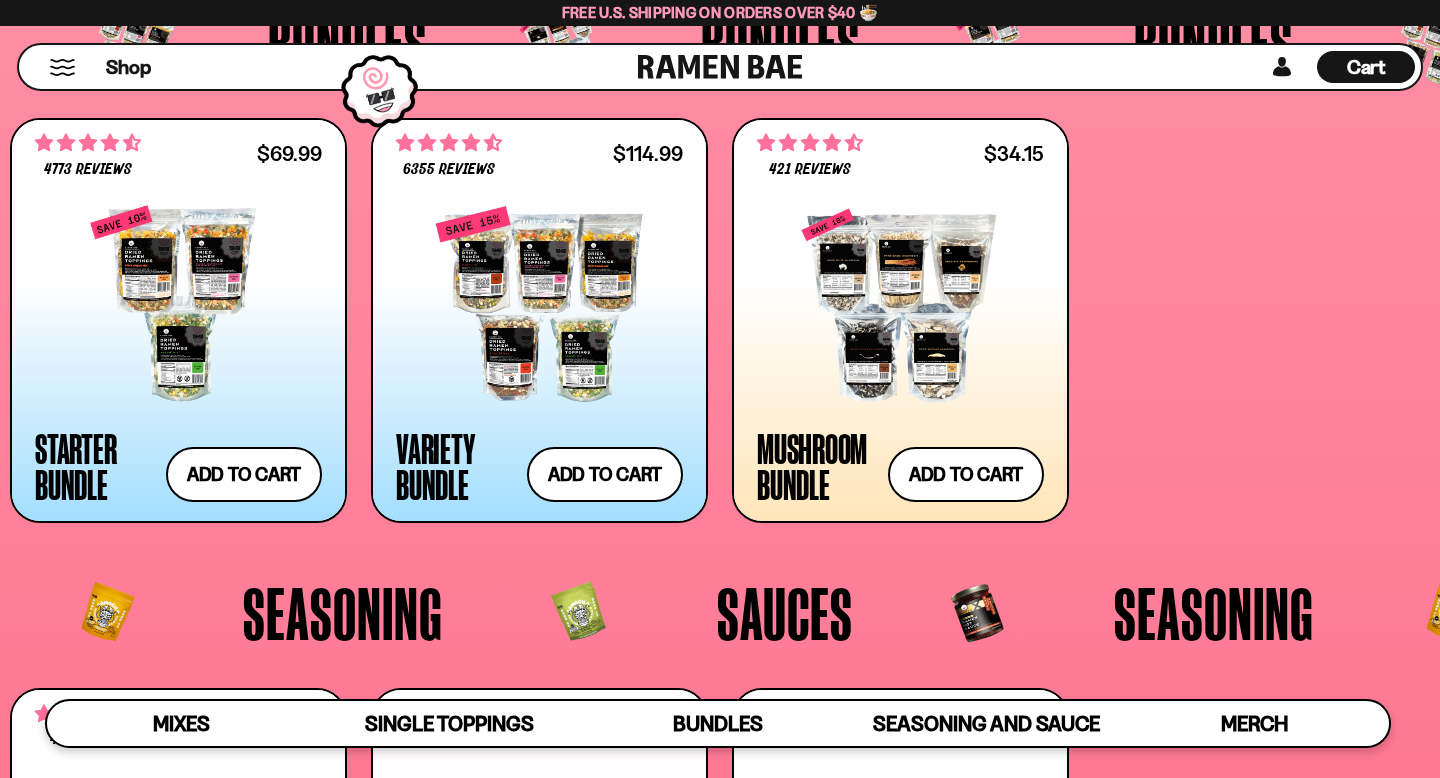 scroll, scrollTop: 4433, scrollLeft: 0, axis: vertical 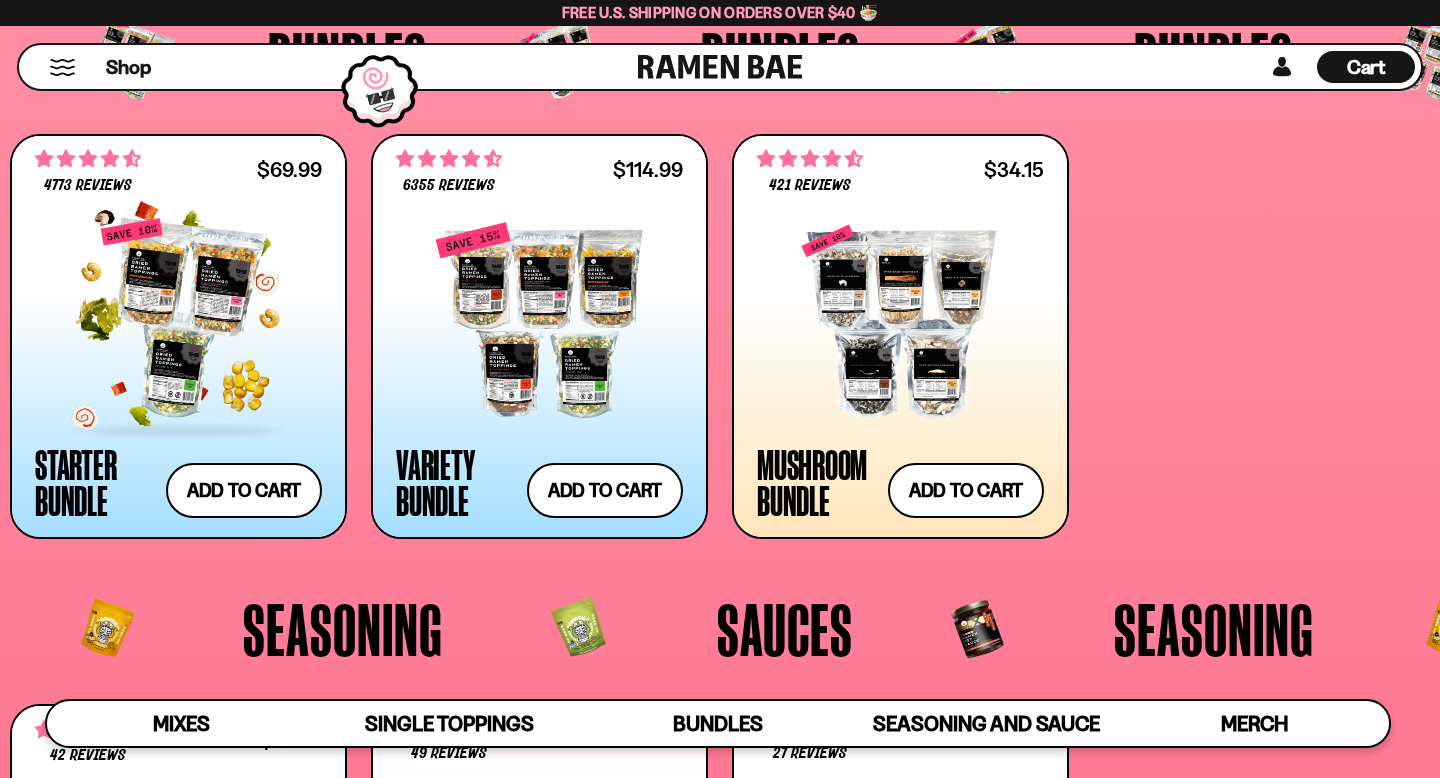 click at bounding box center [178, 320] 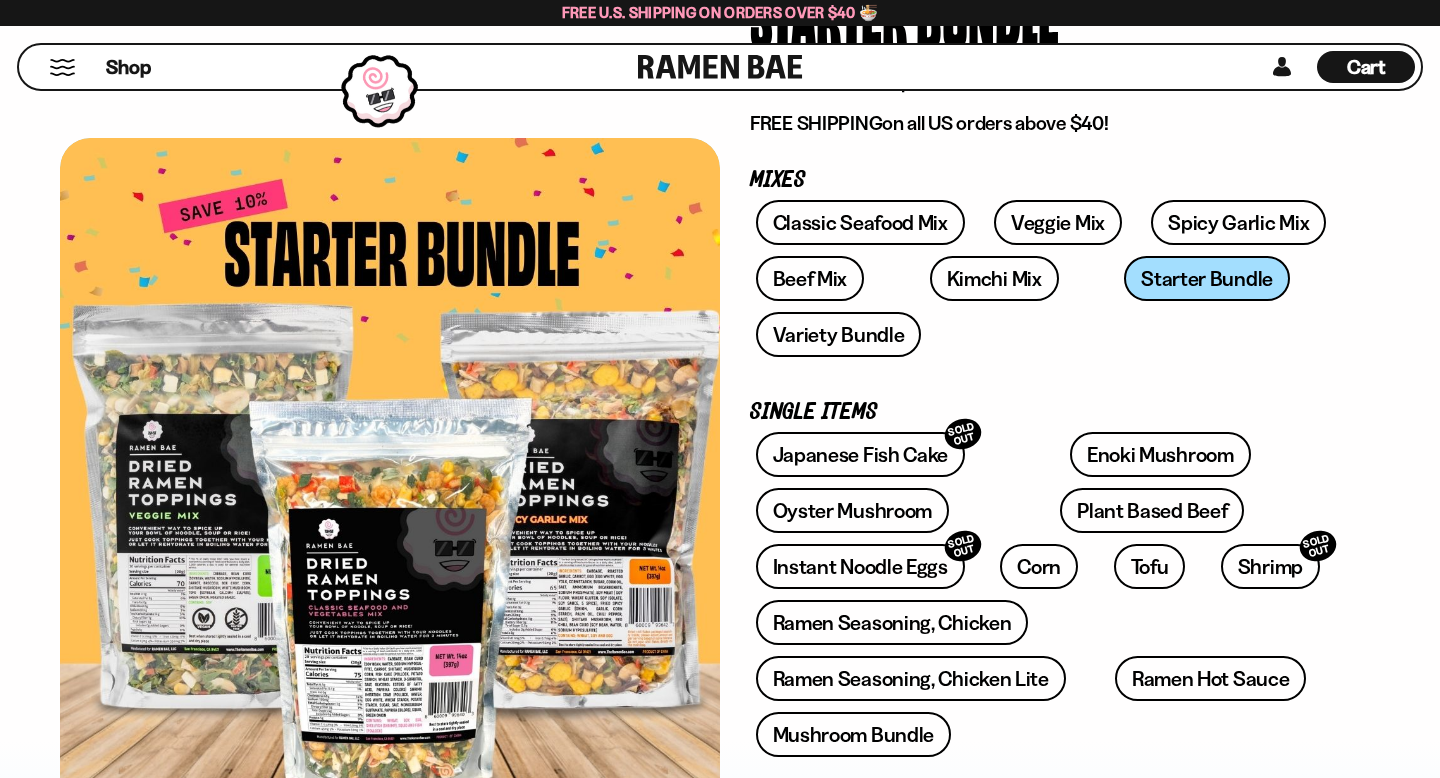 scroll, scrollTop: 228, scrollLeft: 0, axis: vertical 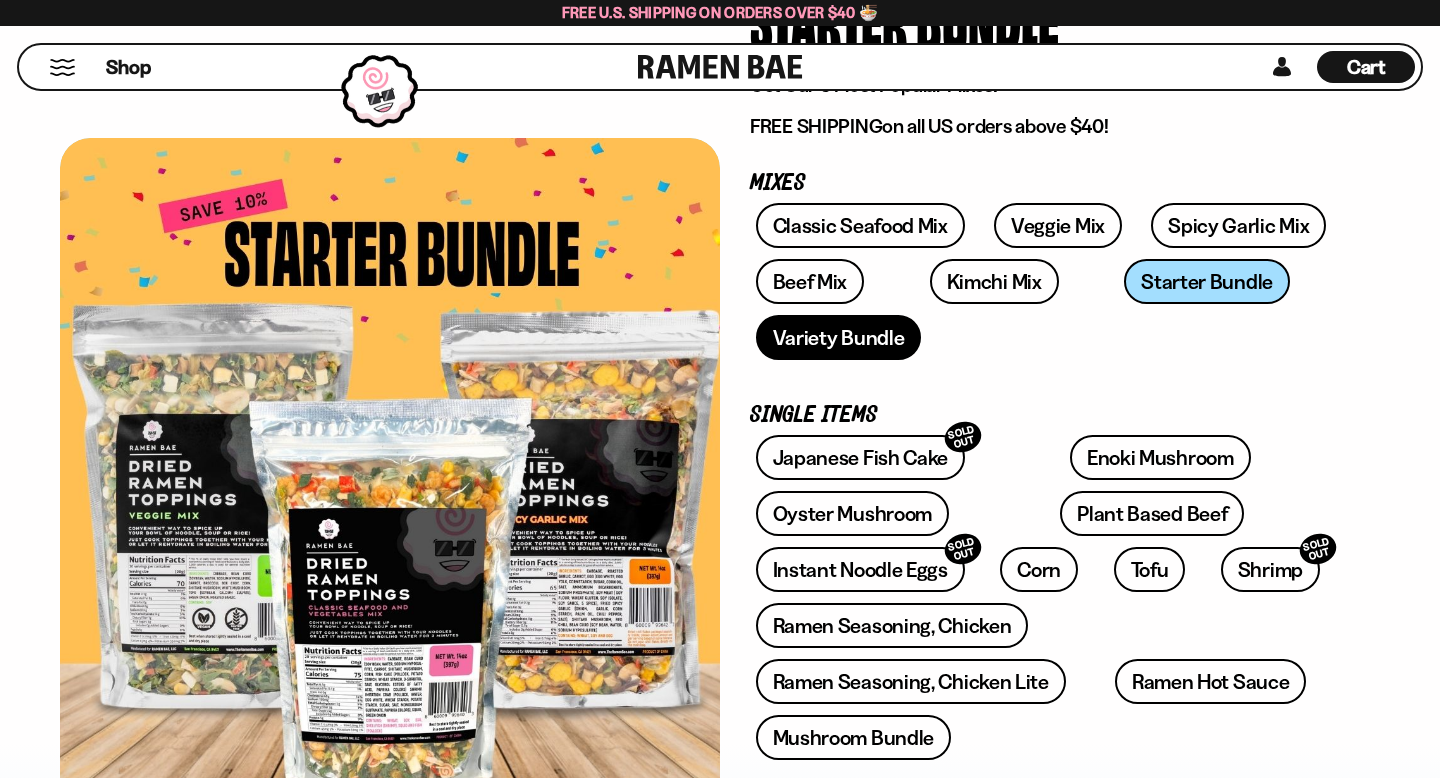 click on "Variety Bundle" at bounding box center [839, 337] 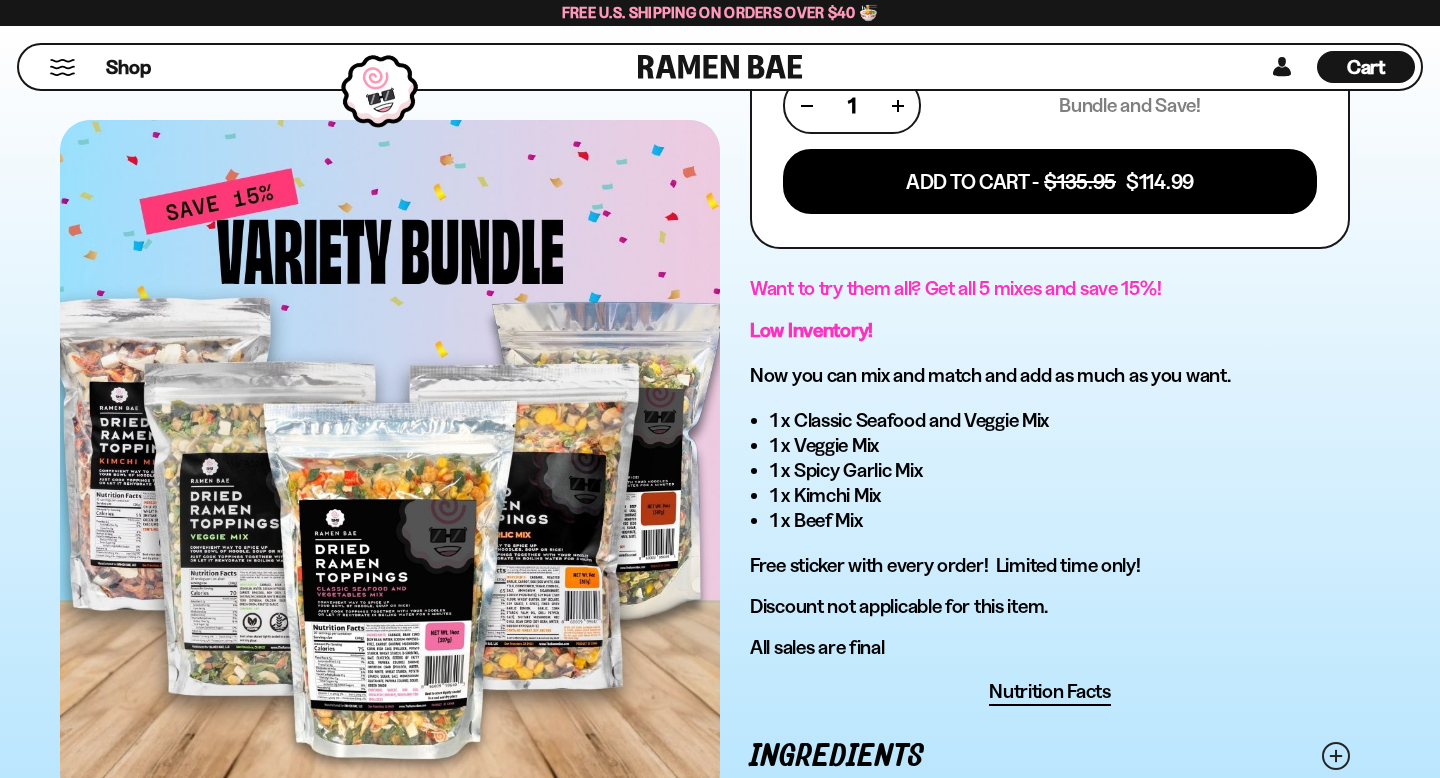 scroll, scrollTop: 0, scrollLeft: 0, axis: both 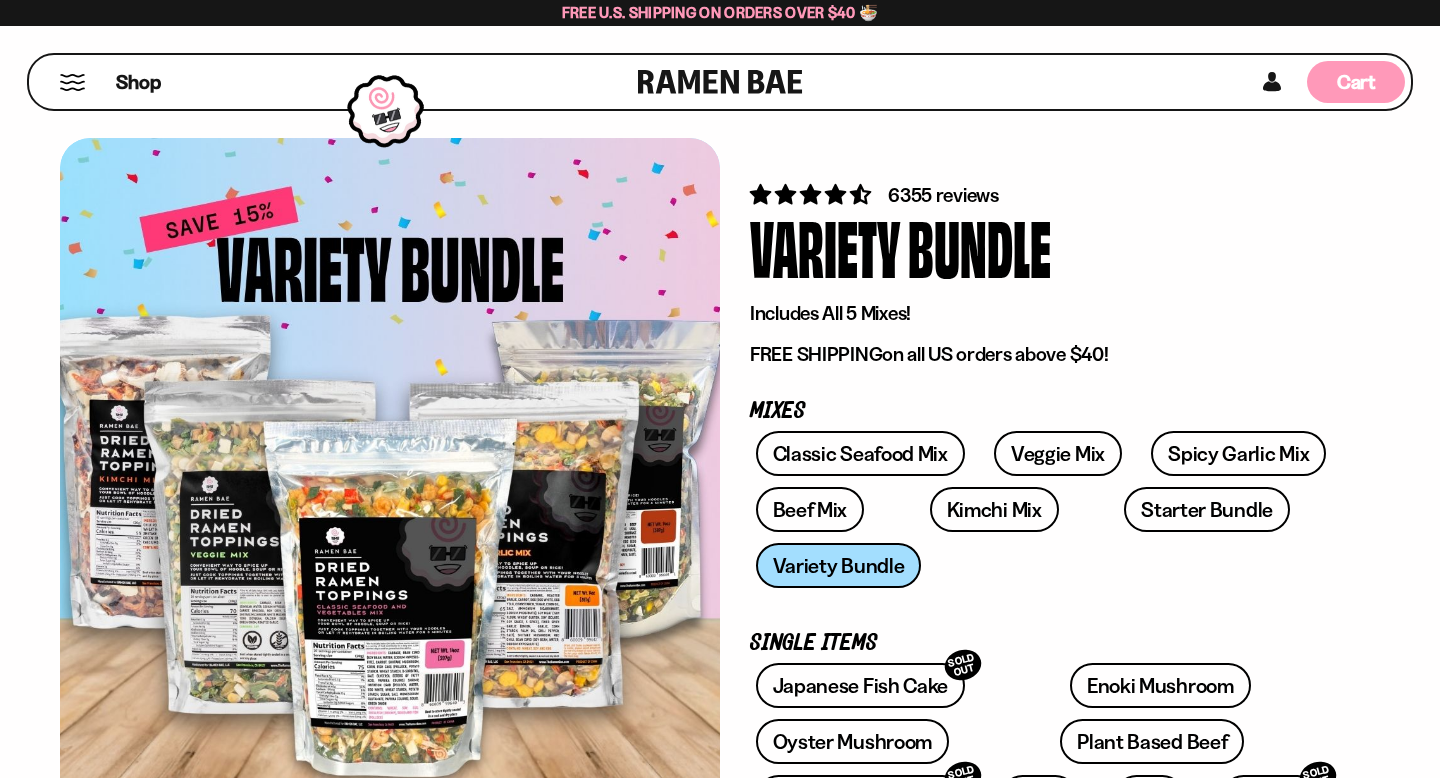 click on "Cart" at bounding box center (1356, 82) 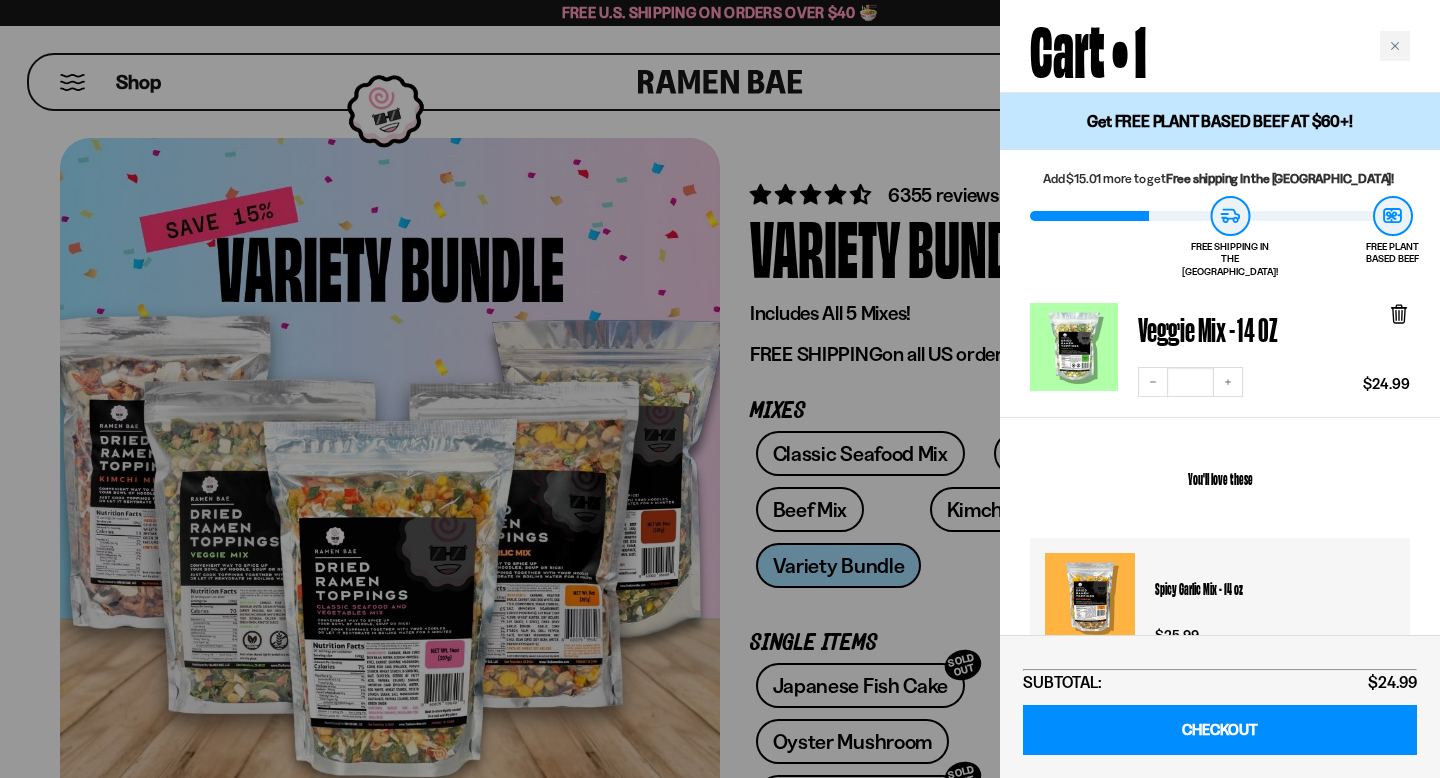 click on "Cart • 1" at bounding box center [1220, 46] 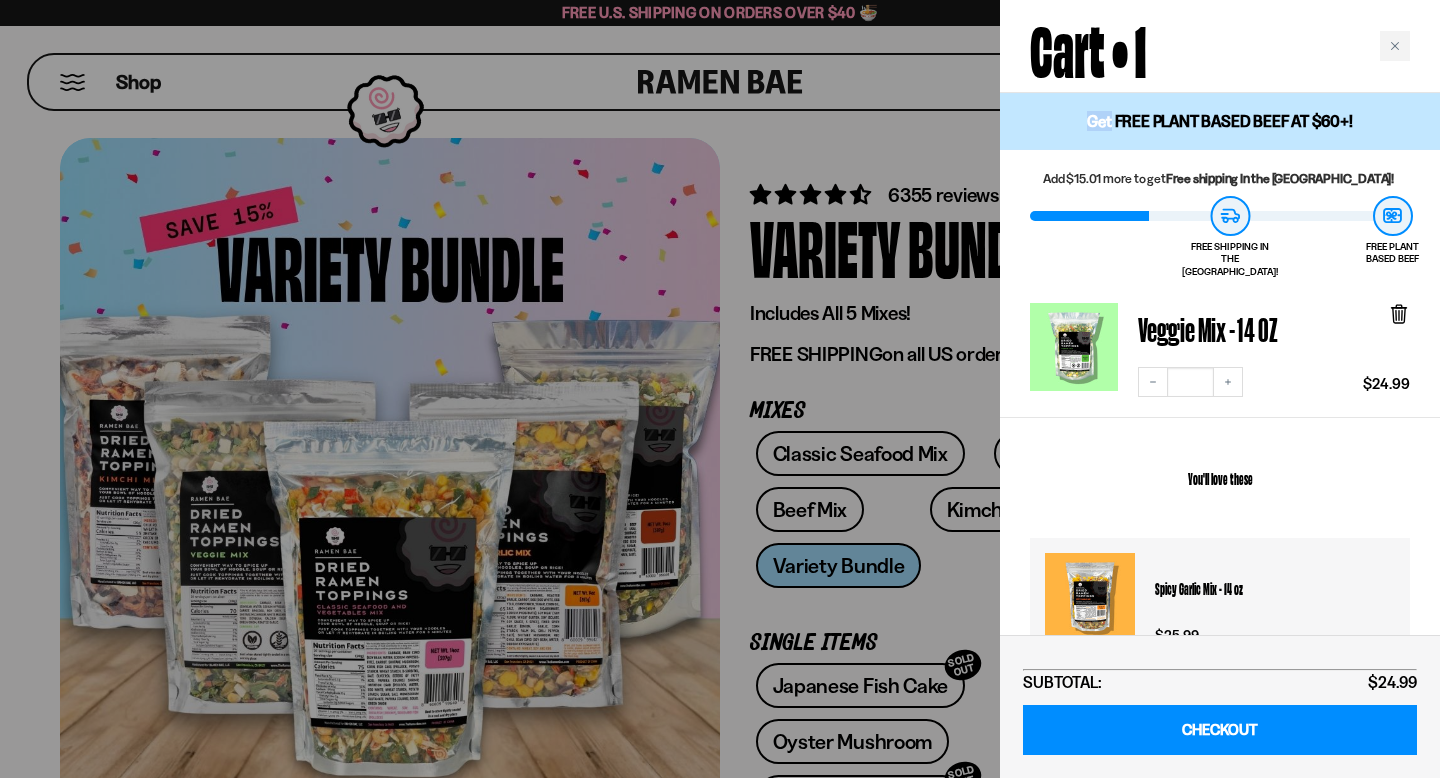 click 